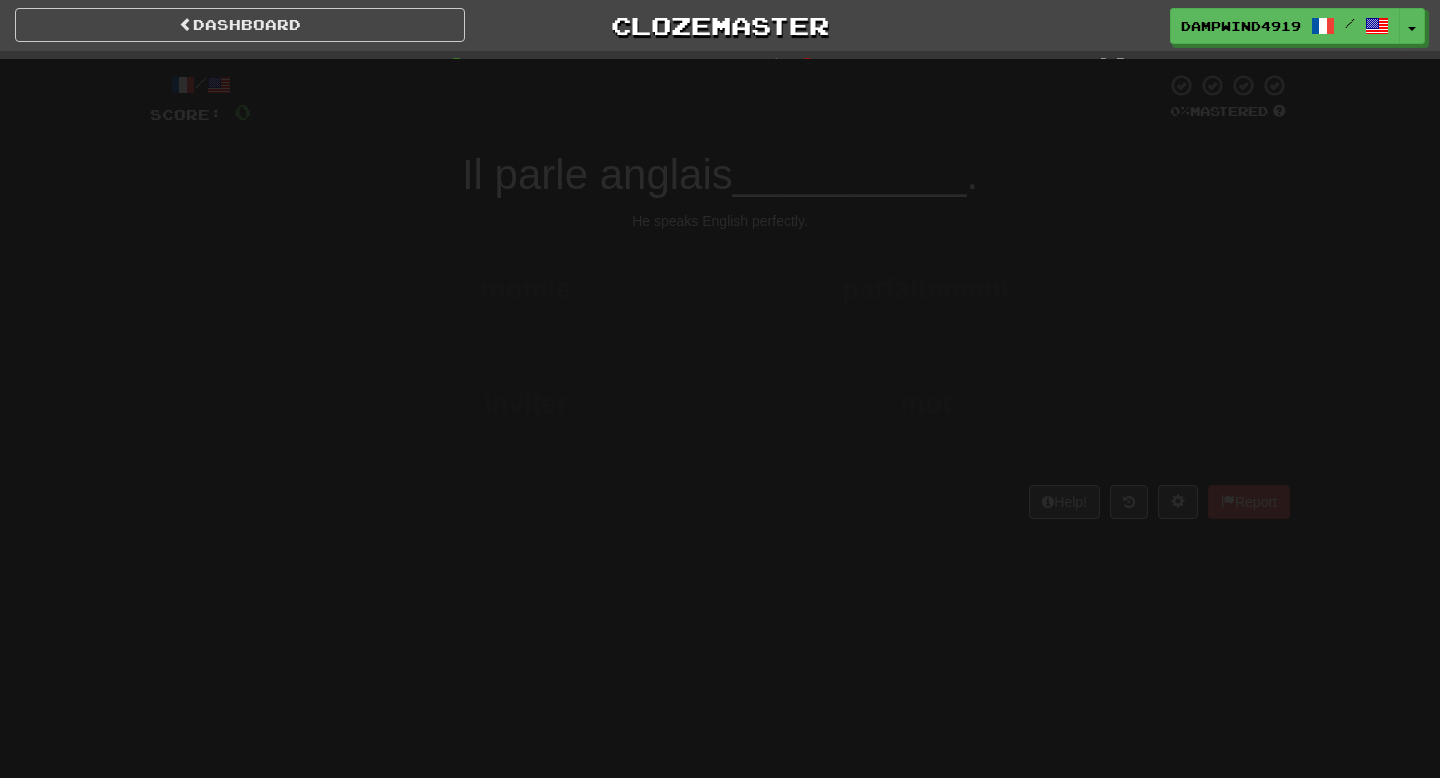 scroll, scrollTop: 0, scrollLeft: 0, axis: both 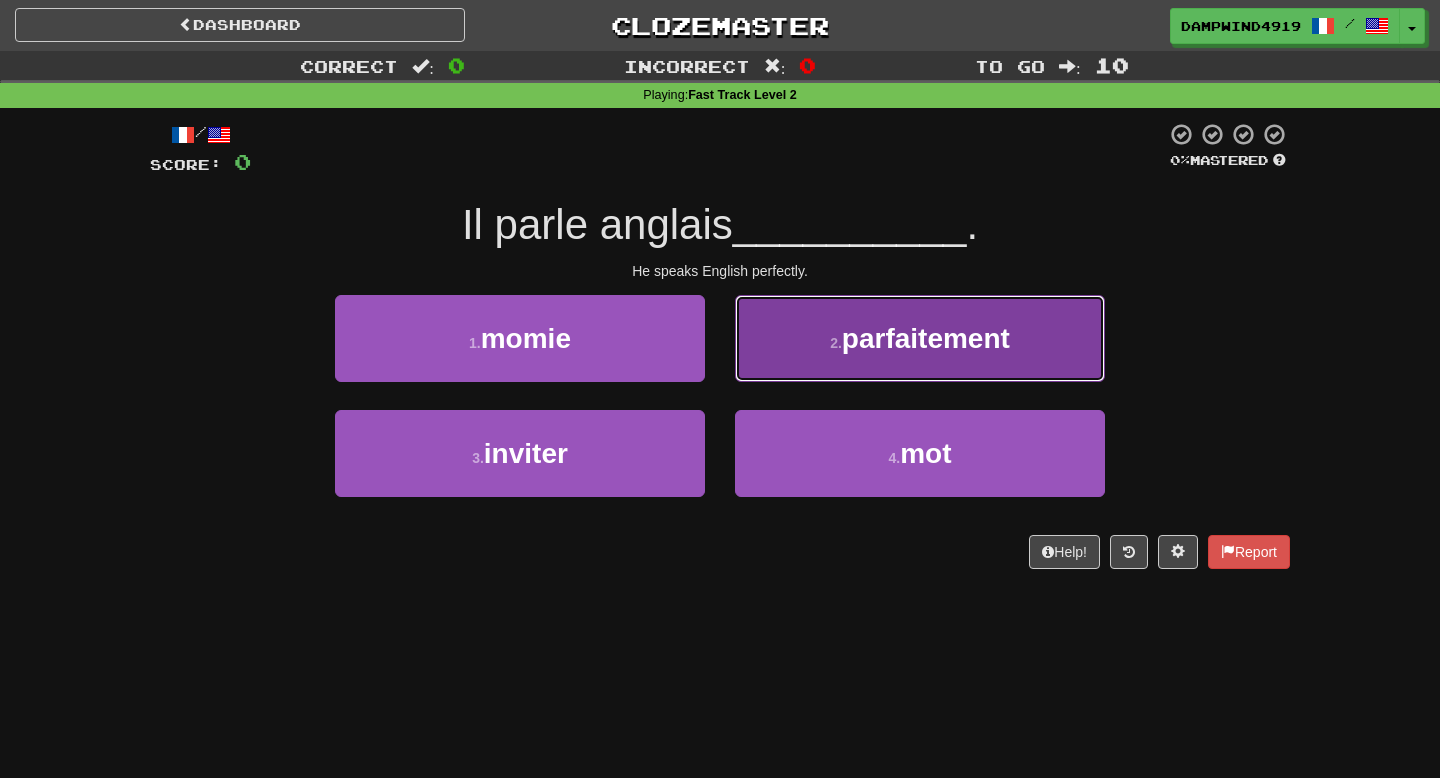 click on "2 .  parfaitement" at bounding box center [920, 338] 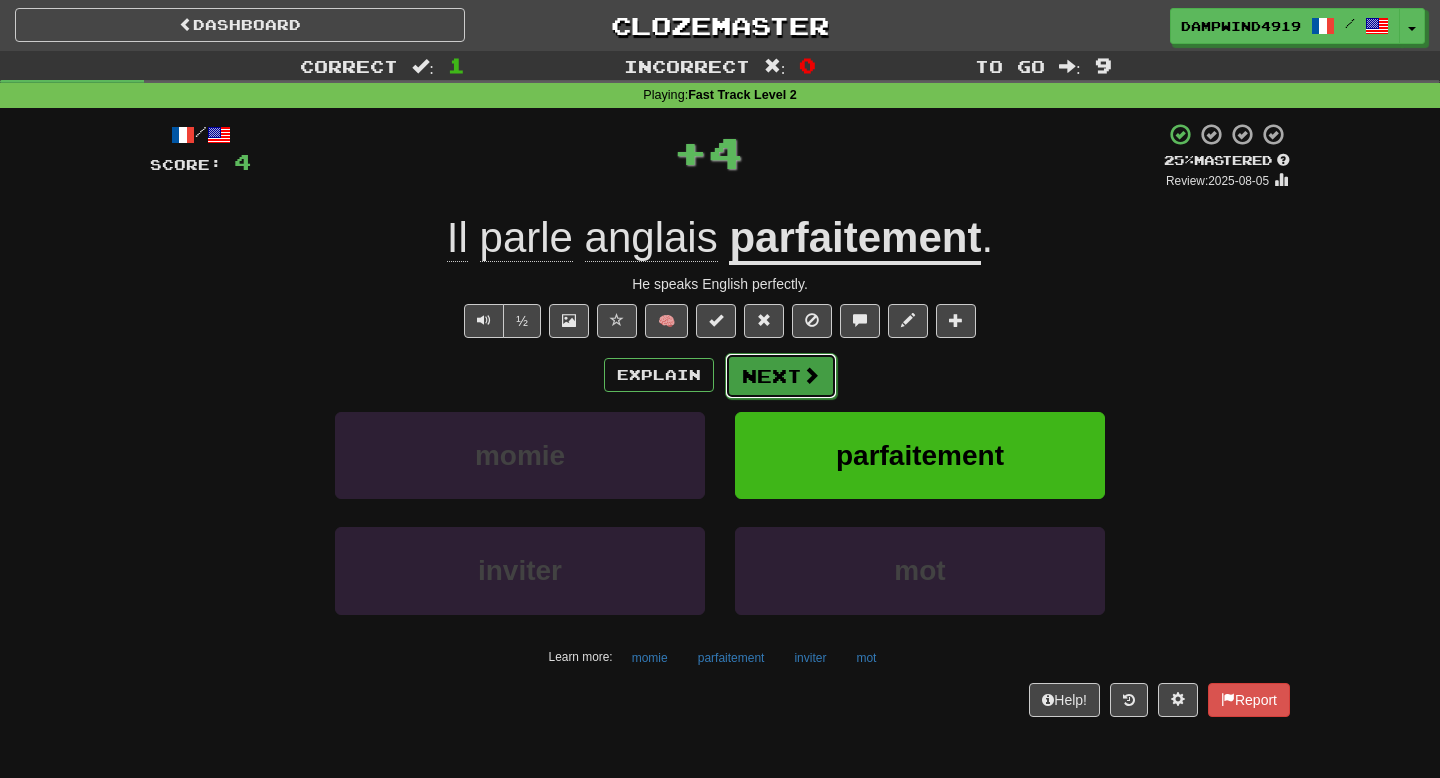 click on "Next" at bounding box center (781, 376) 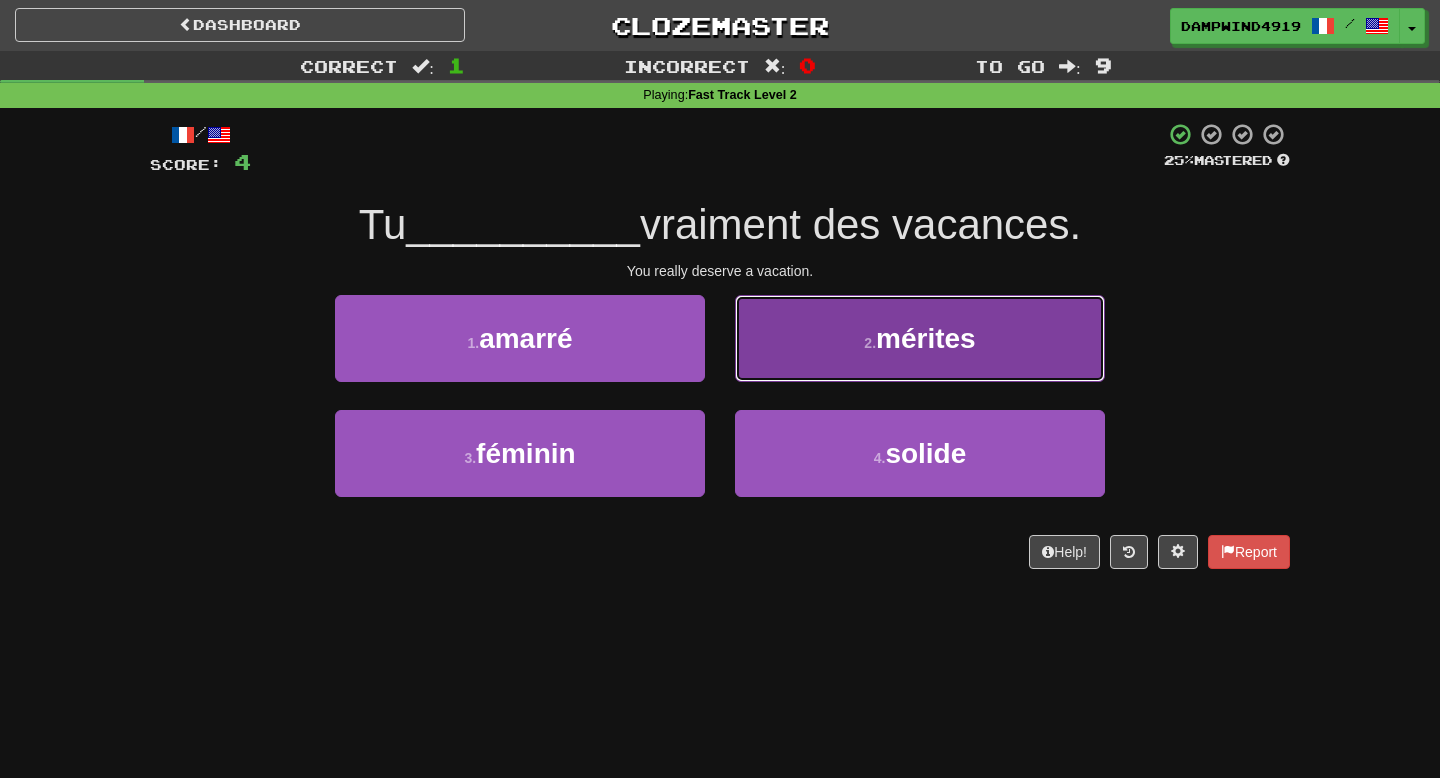 click on "2 .  mérites" at bounding box center (920, 338) 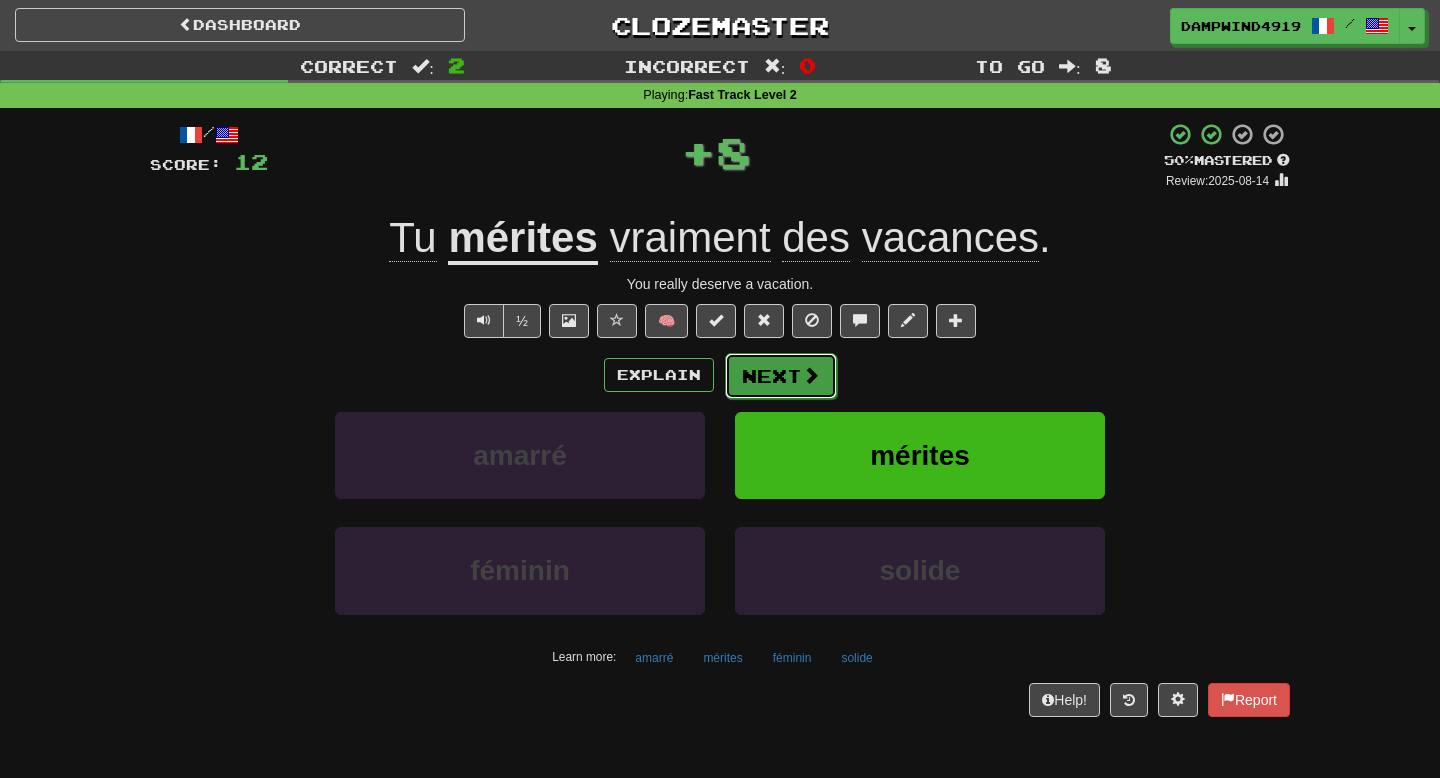 click on "Next" at bounding box center [781, 376] 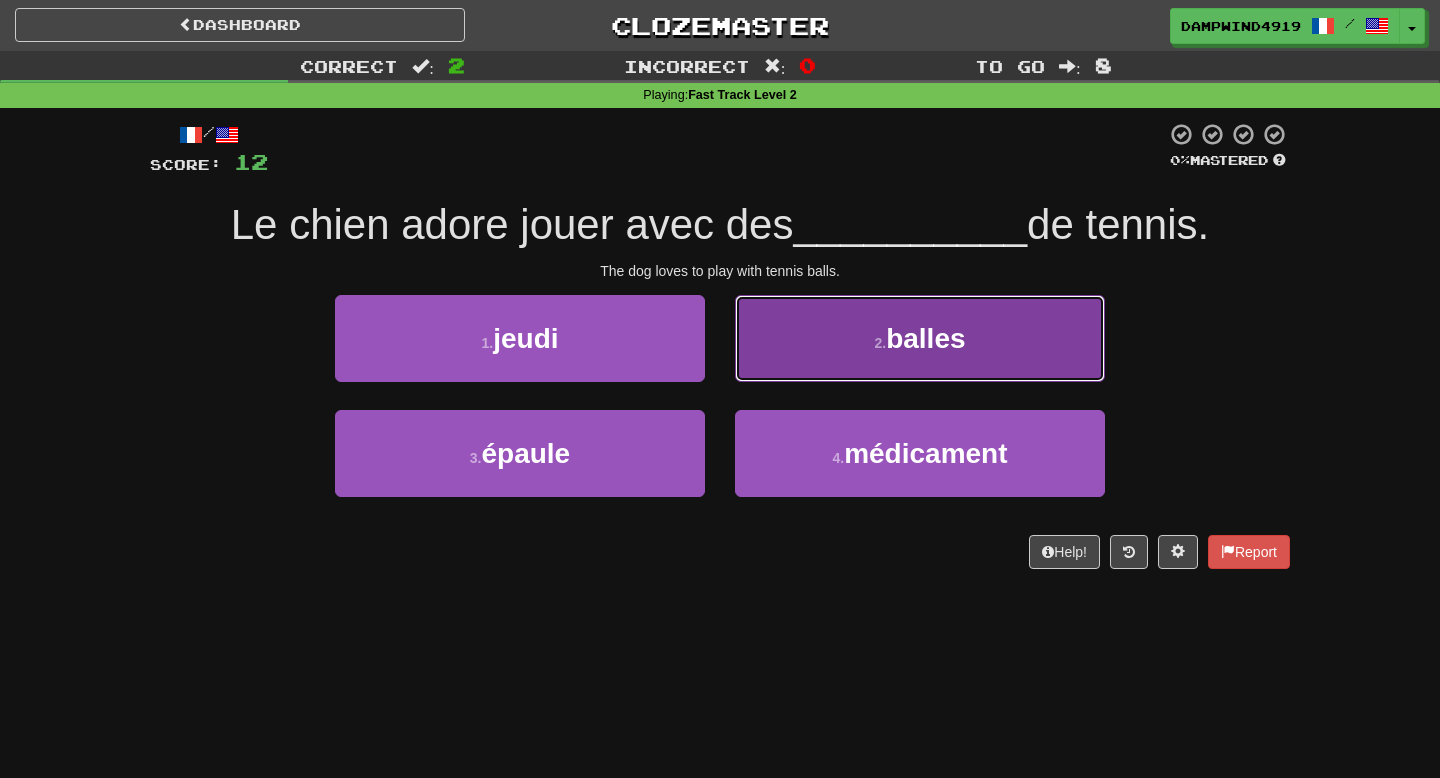 click on "2 .  balles" at bounding box center (920, 338) 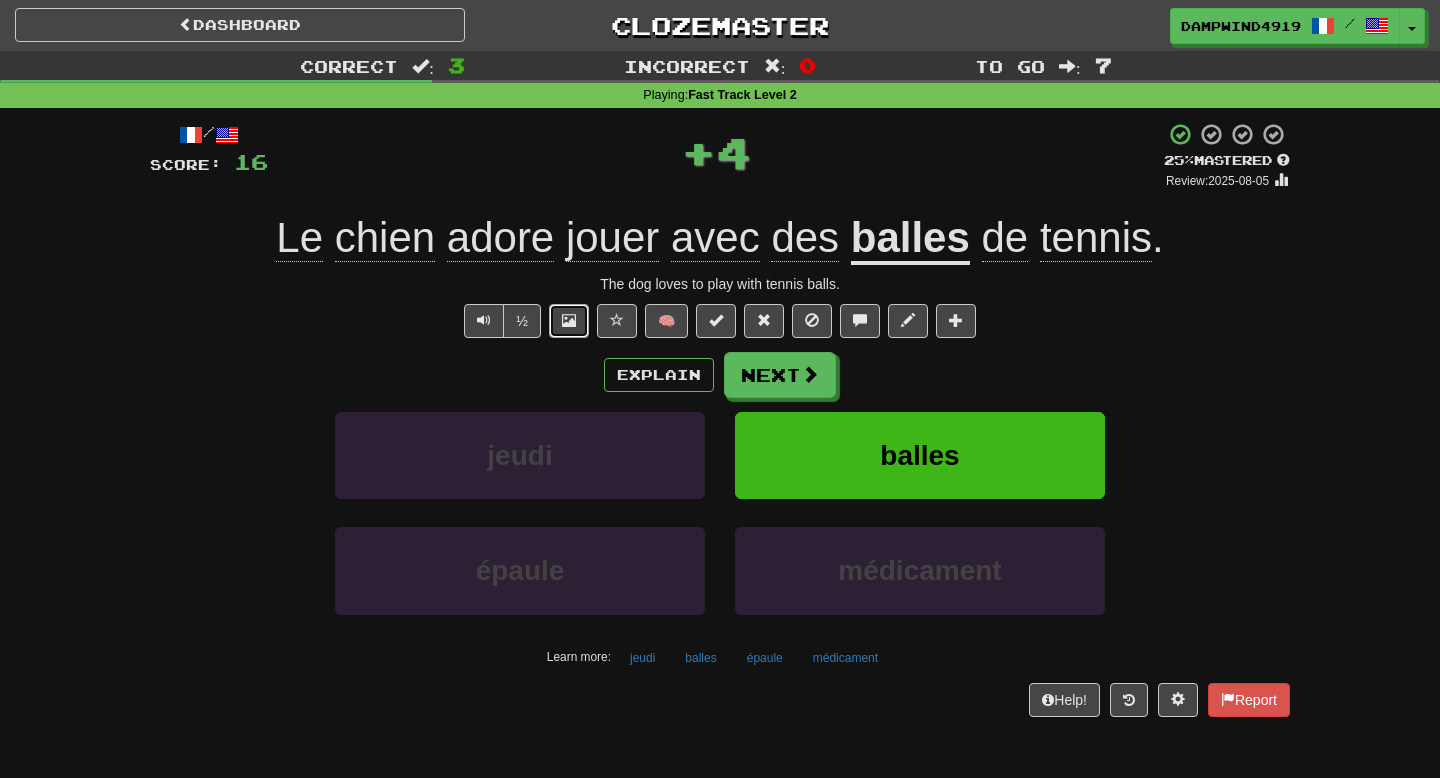 click at bounding box center (569, 320) 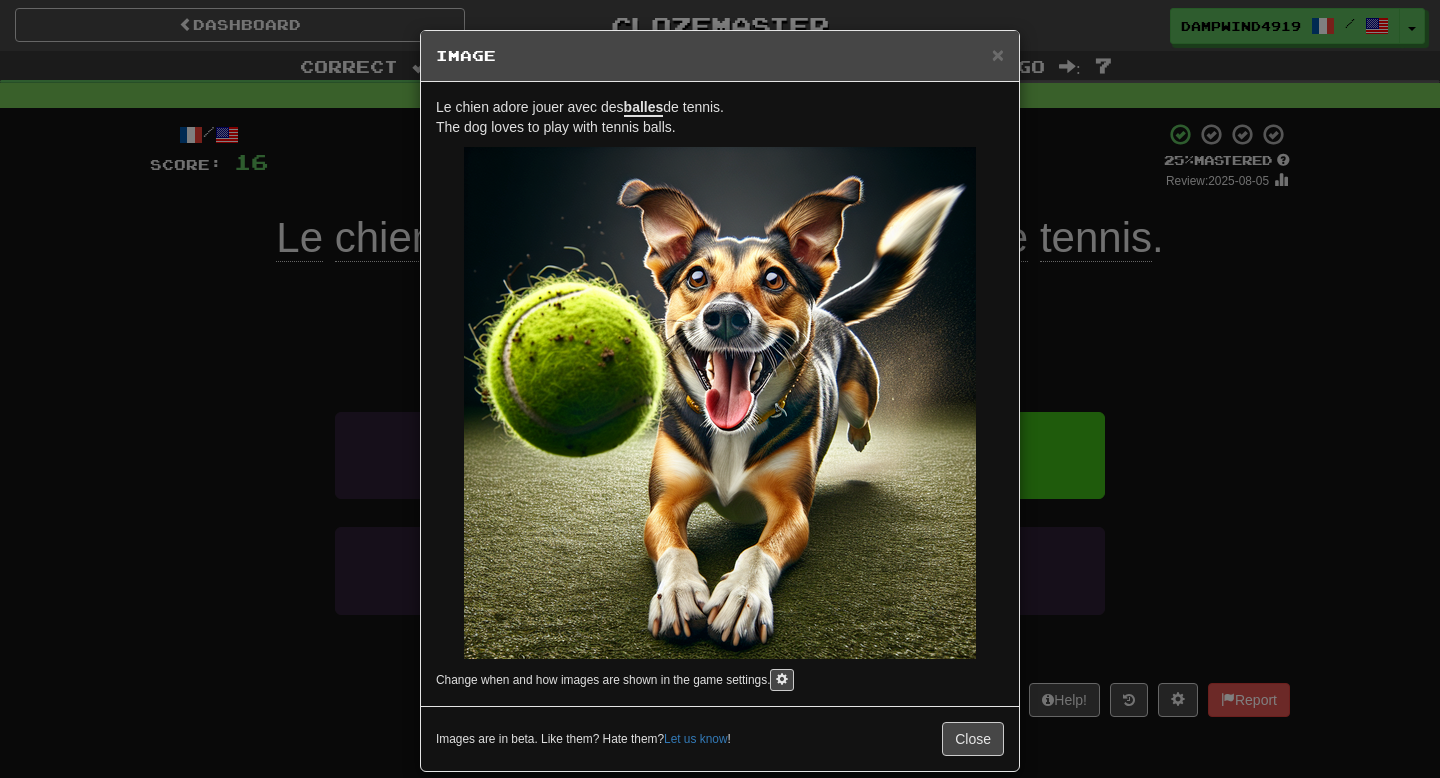 click on "× Image" at bounding box center [720, 56] 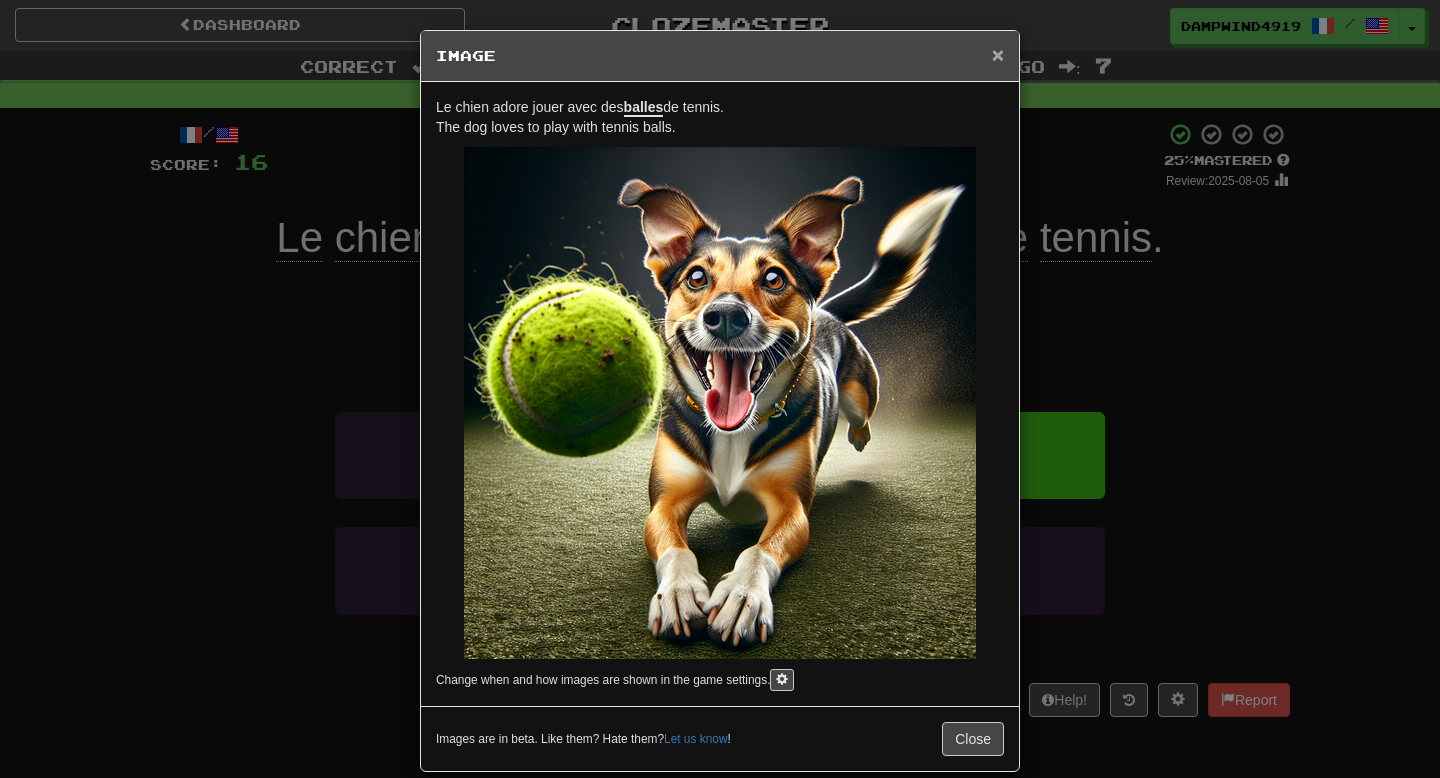 click on "×" at bounding box center [998, 54] 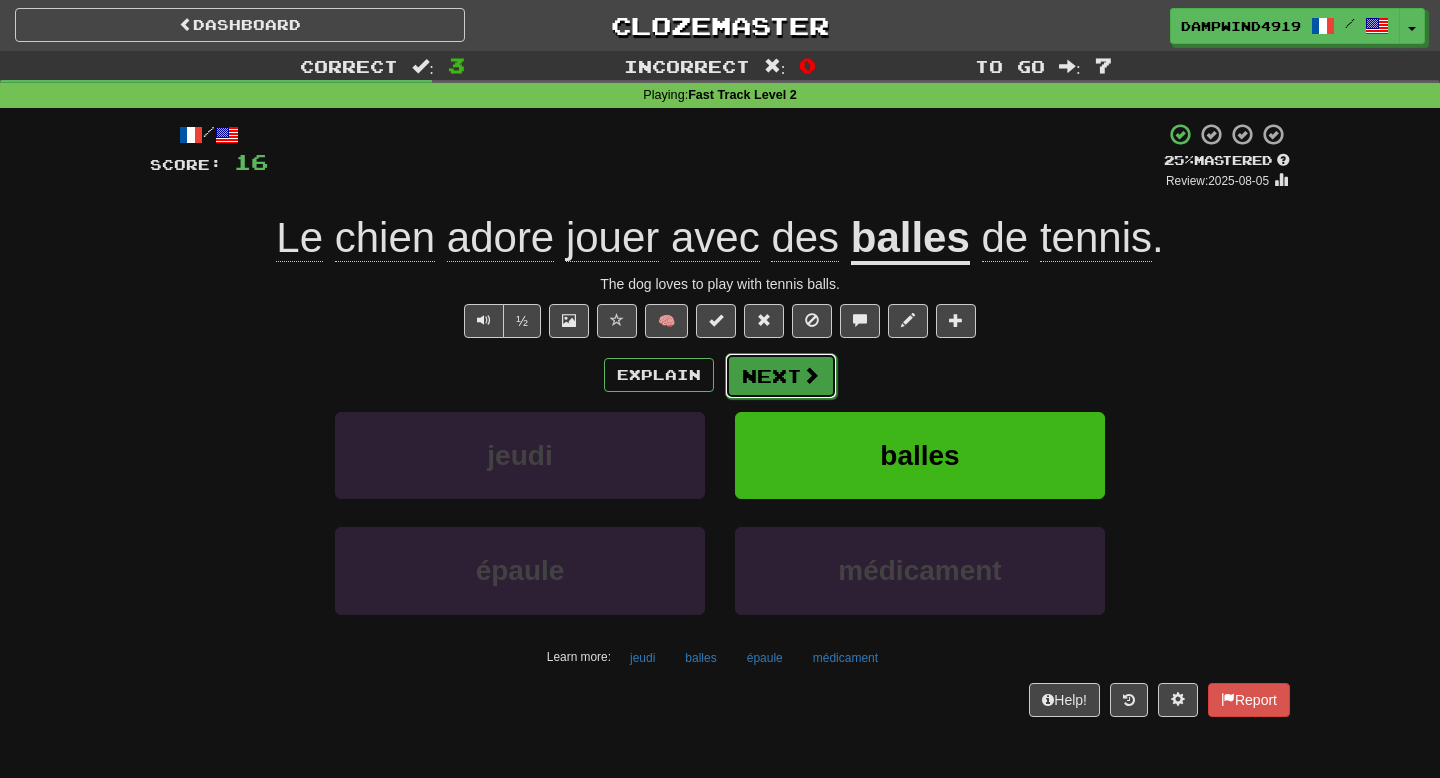 click on "Next" at bounding box center [781, 376] 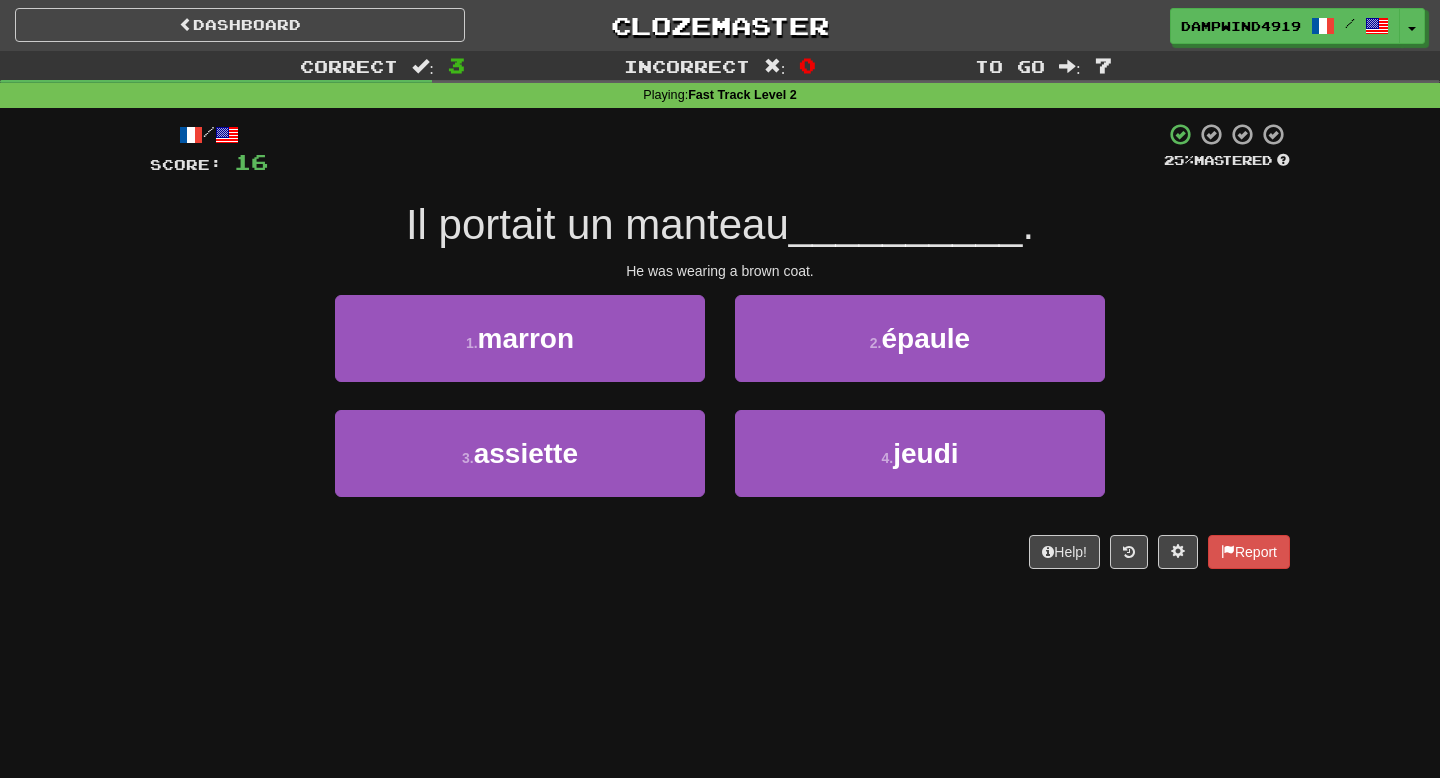 click on "1 .  marron" at bounding box center (520, 352) 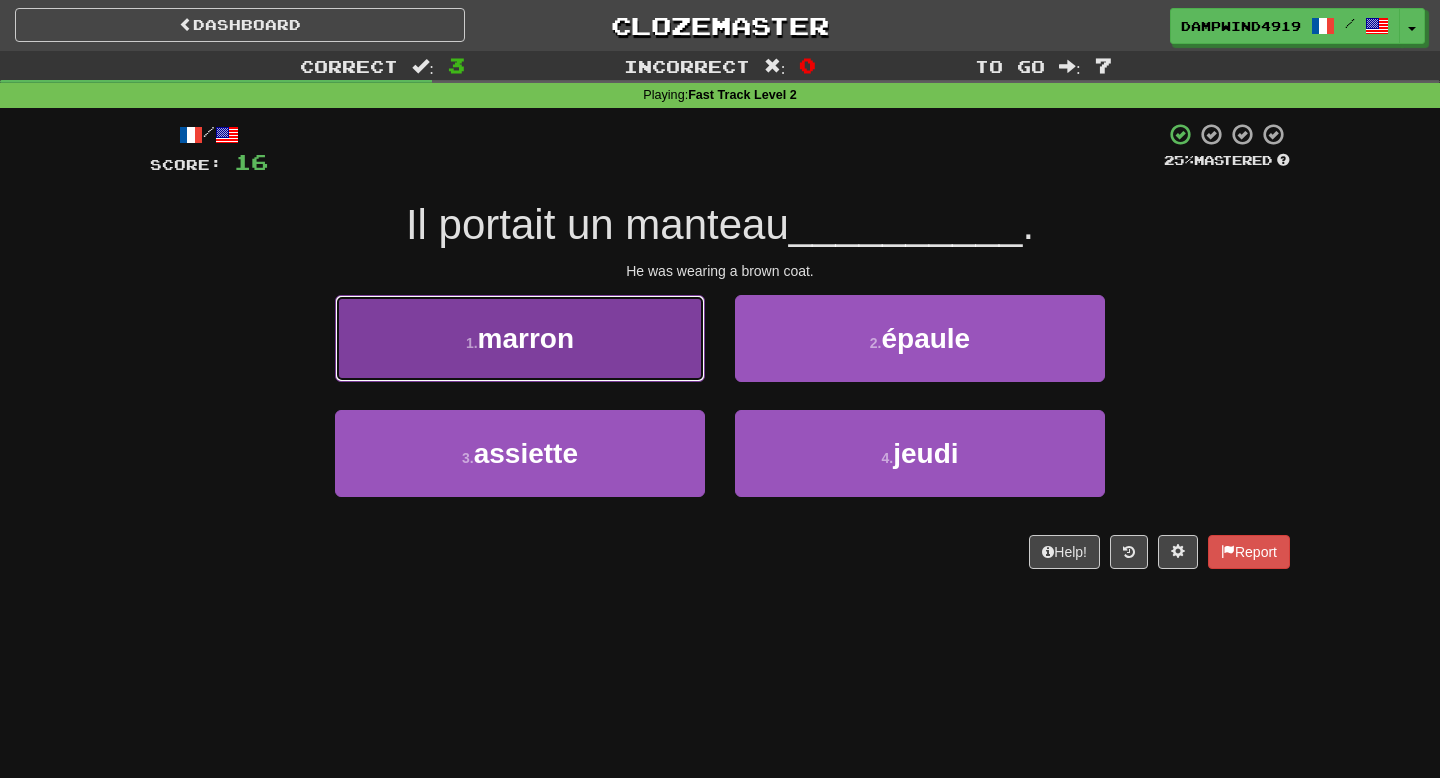 click on "1 .  marron" at bounding box center (520, 338) 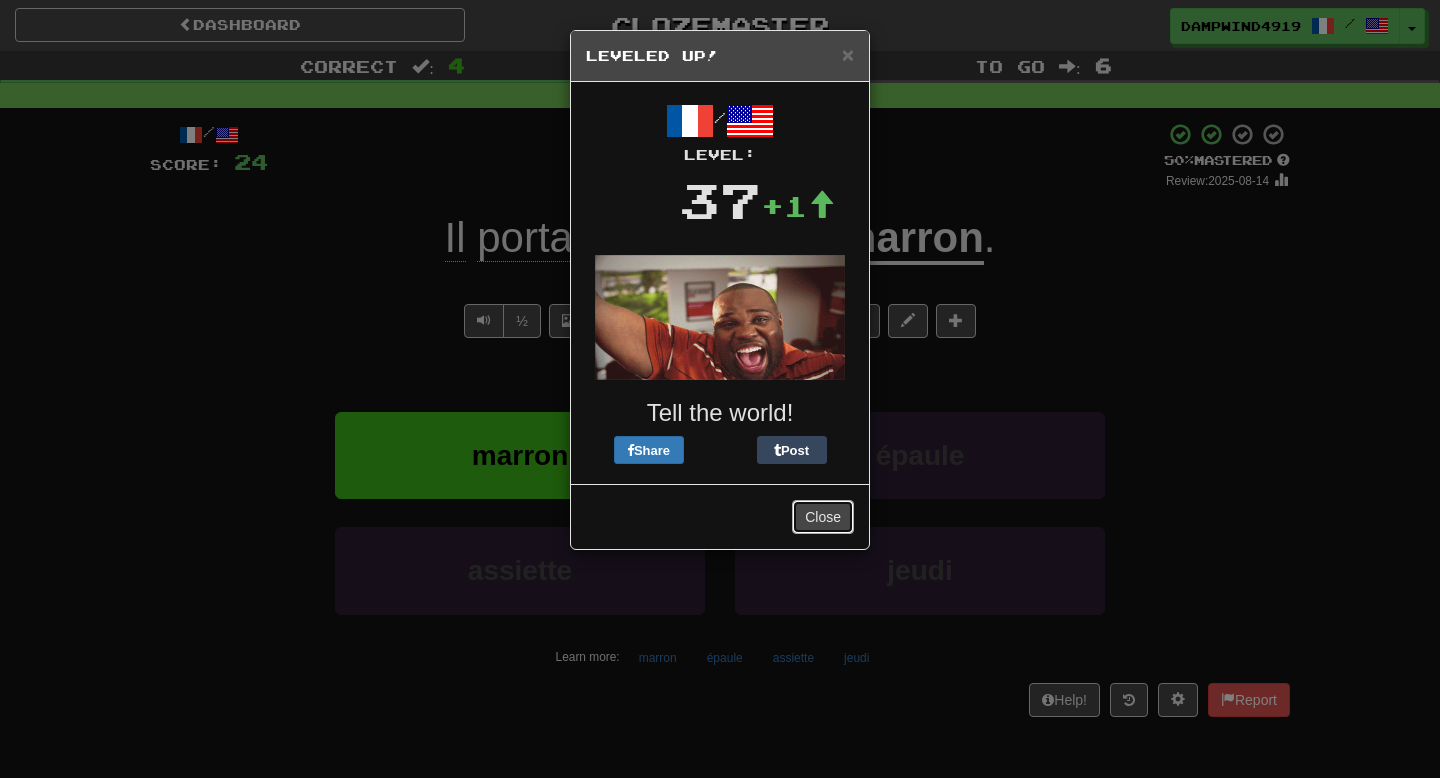 click on "Close" at bounding box center [823, 517] 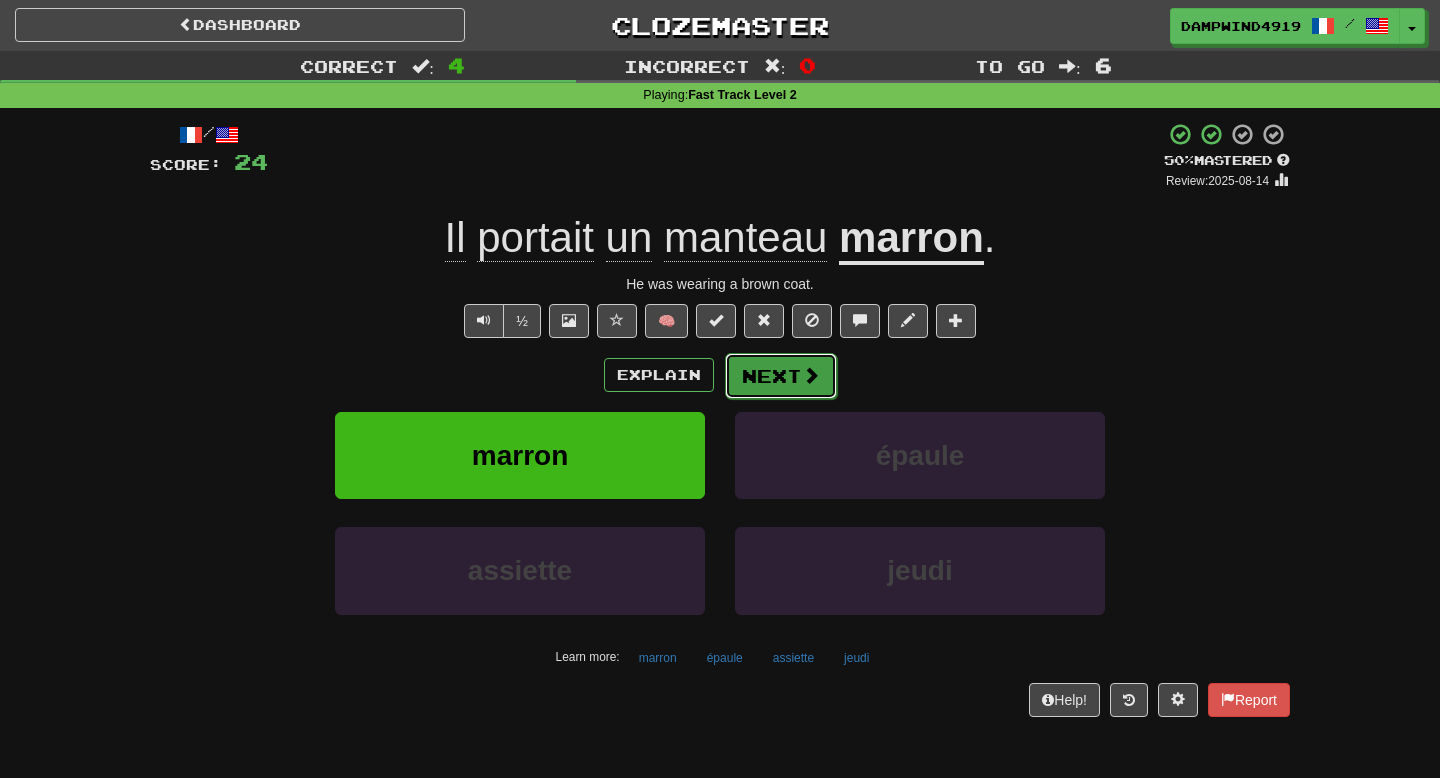 click on "Next" at bounding box center [781, 376] 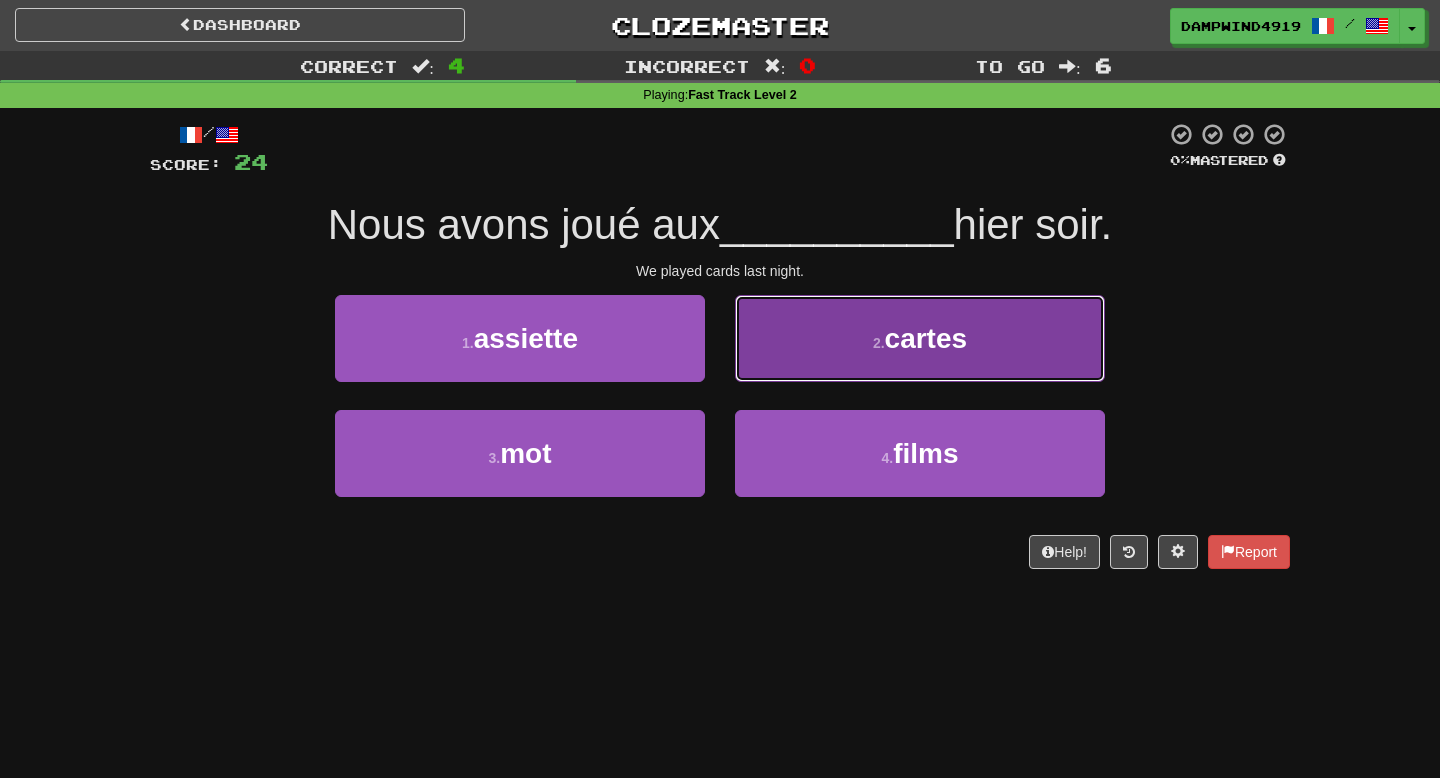 click on "2 .  cartes" at bounding box center [920, 338] 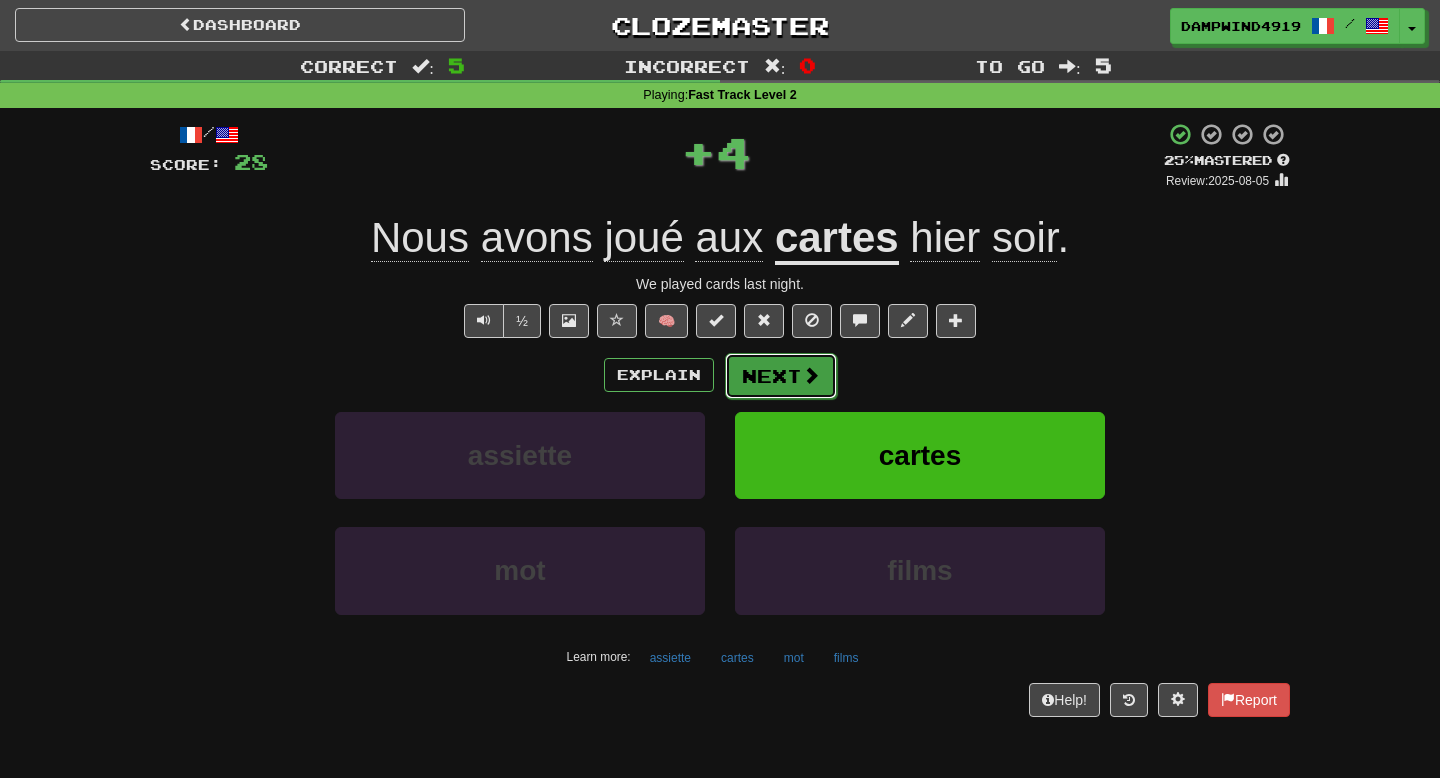 click at bounding box center [811, 375] 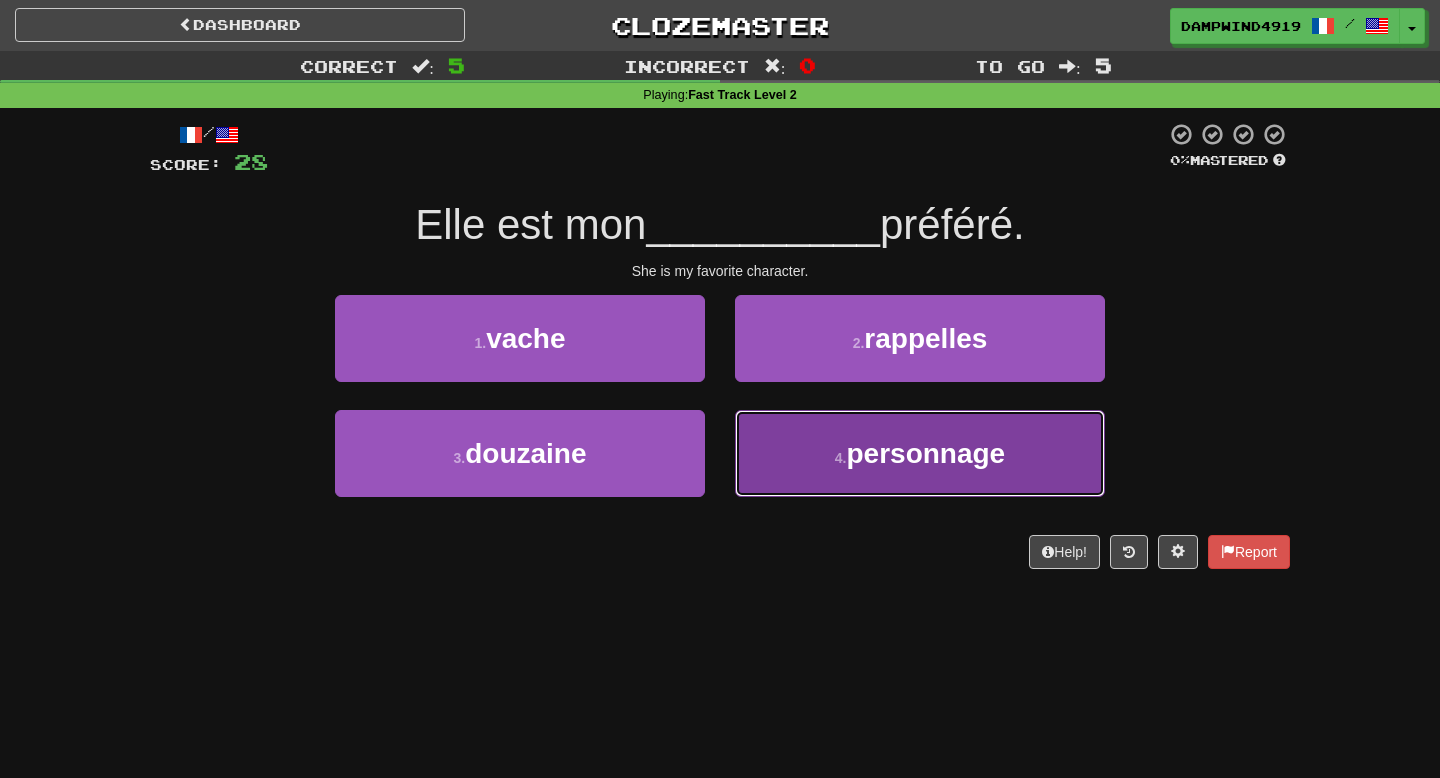 click on "4 .  personnage" at bounding box center [920, 453] 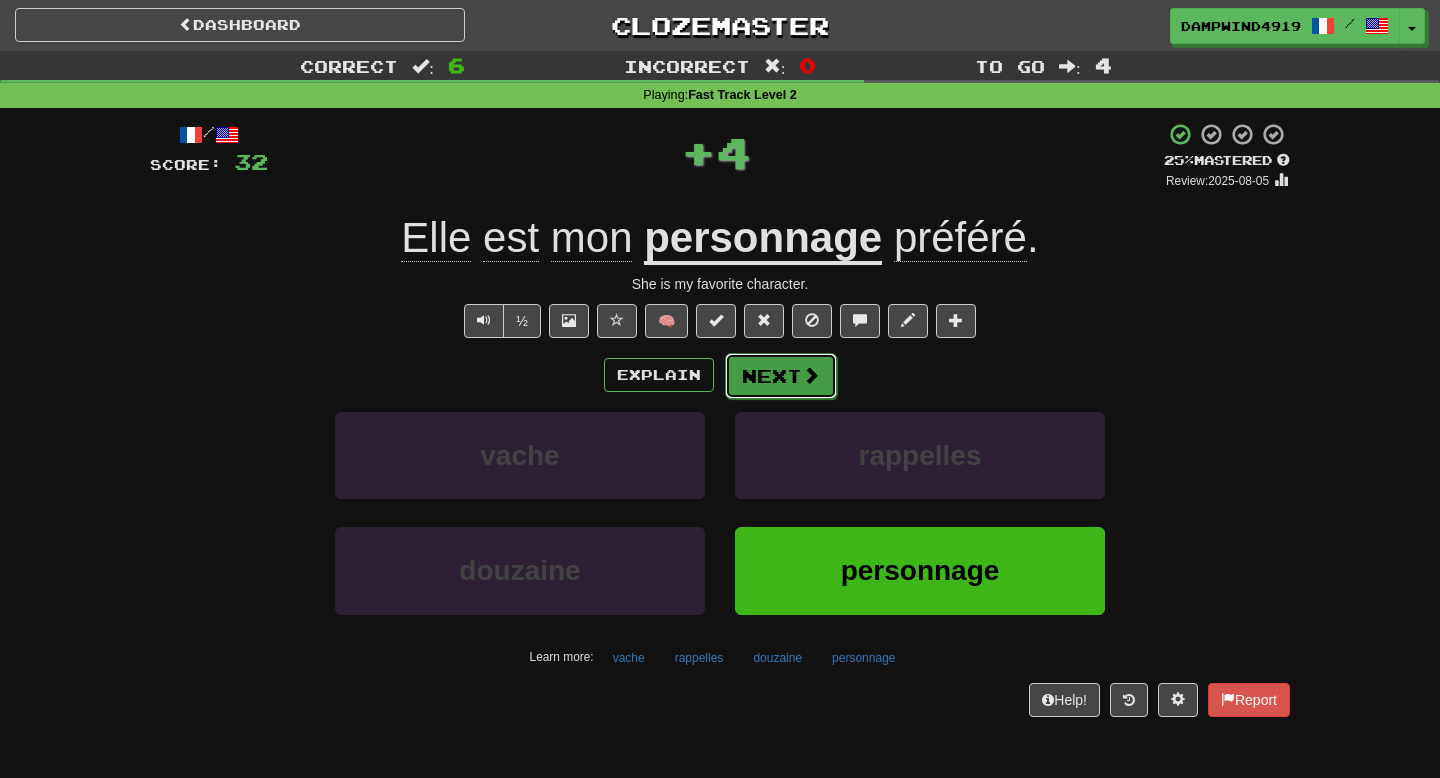 click on "Next" at bounding box center (781, 376) 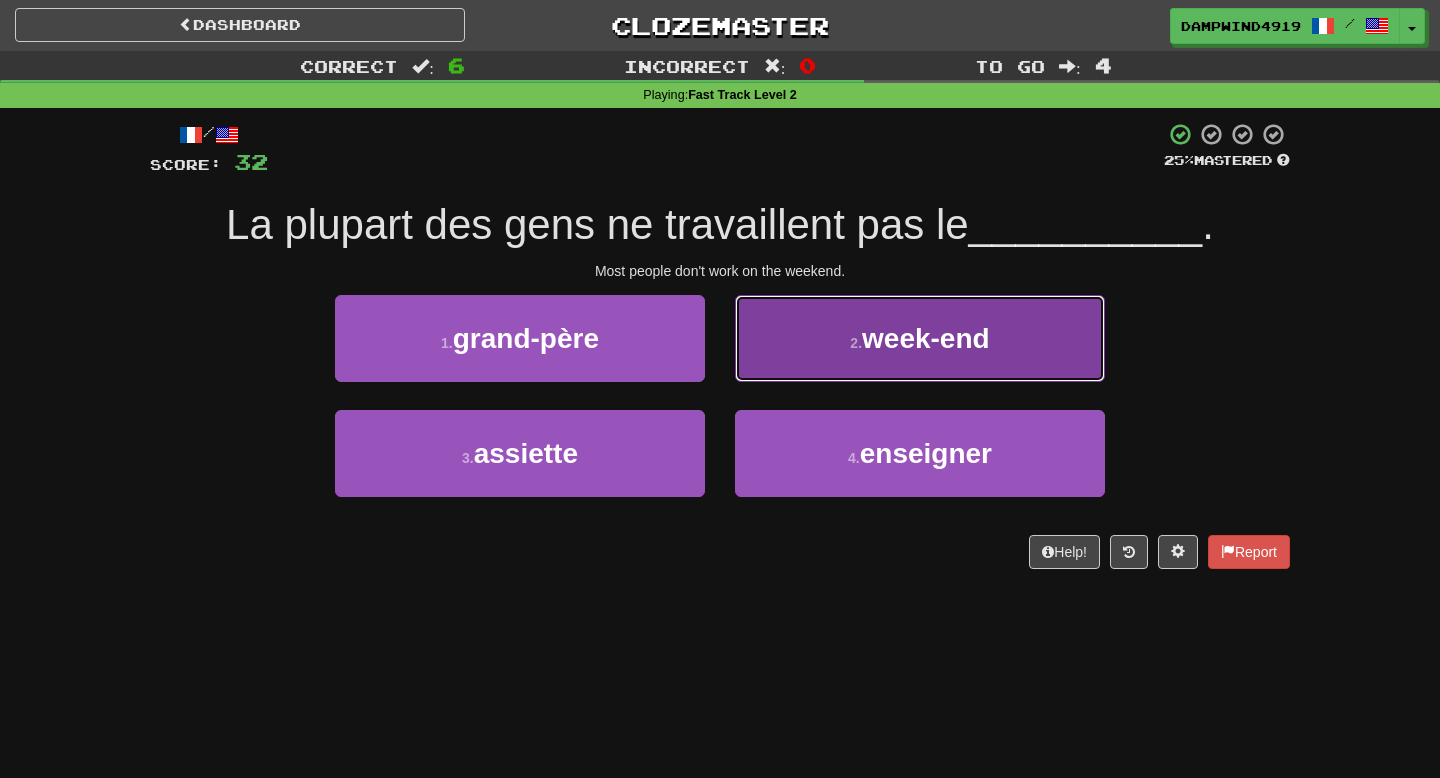 click on "2 .  week-end" at bounding box center (920, 338) 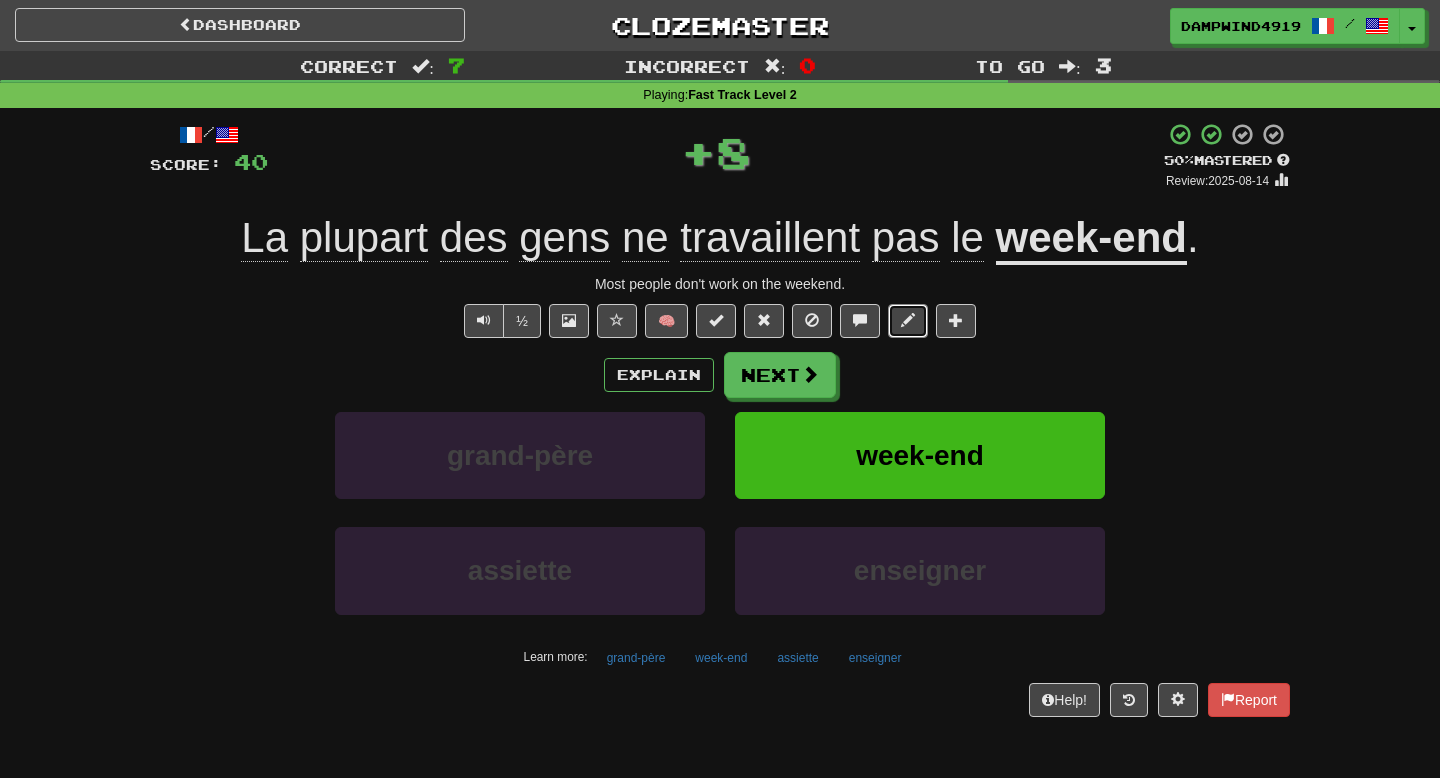 click at bounding box center [908, 321] 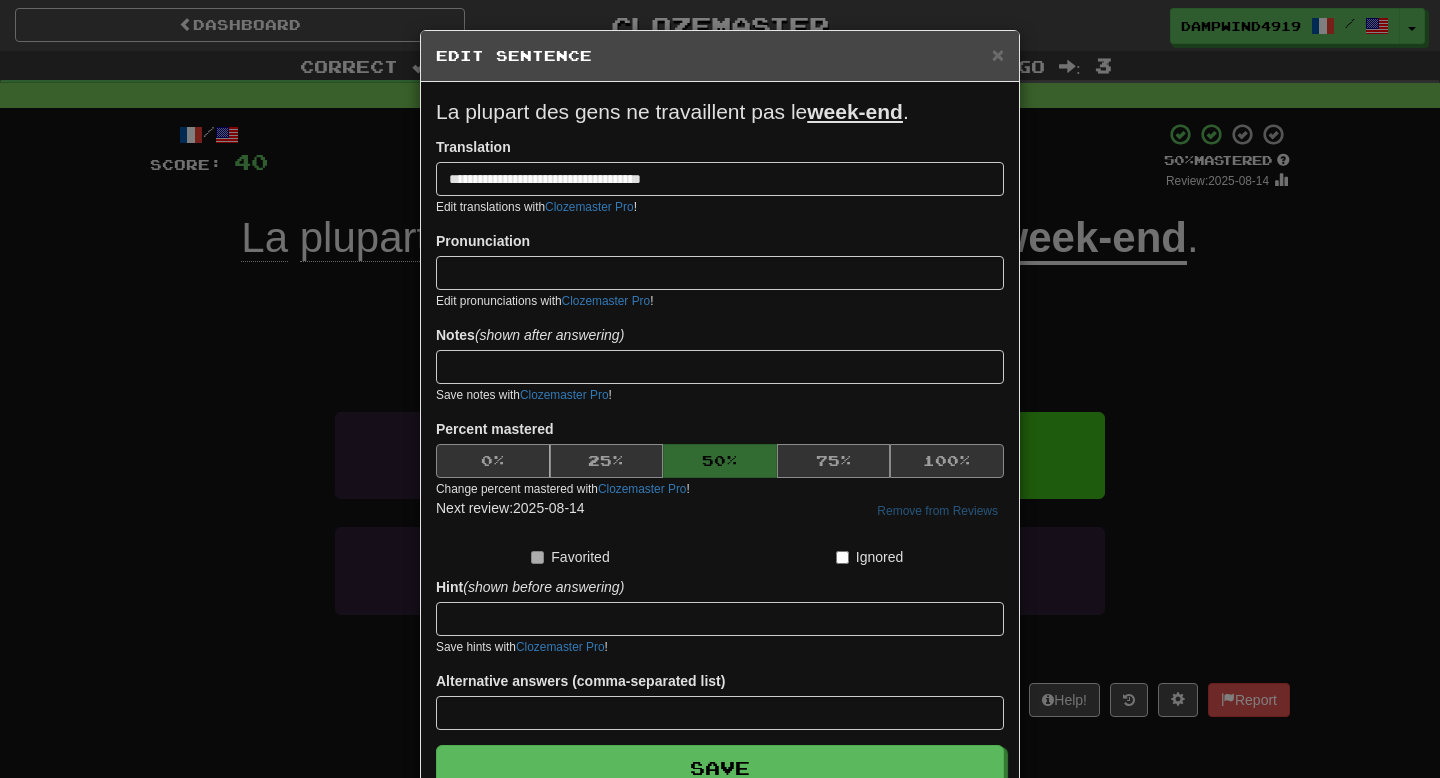 click on "**********" at bounding box center (720, 389) 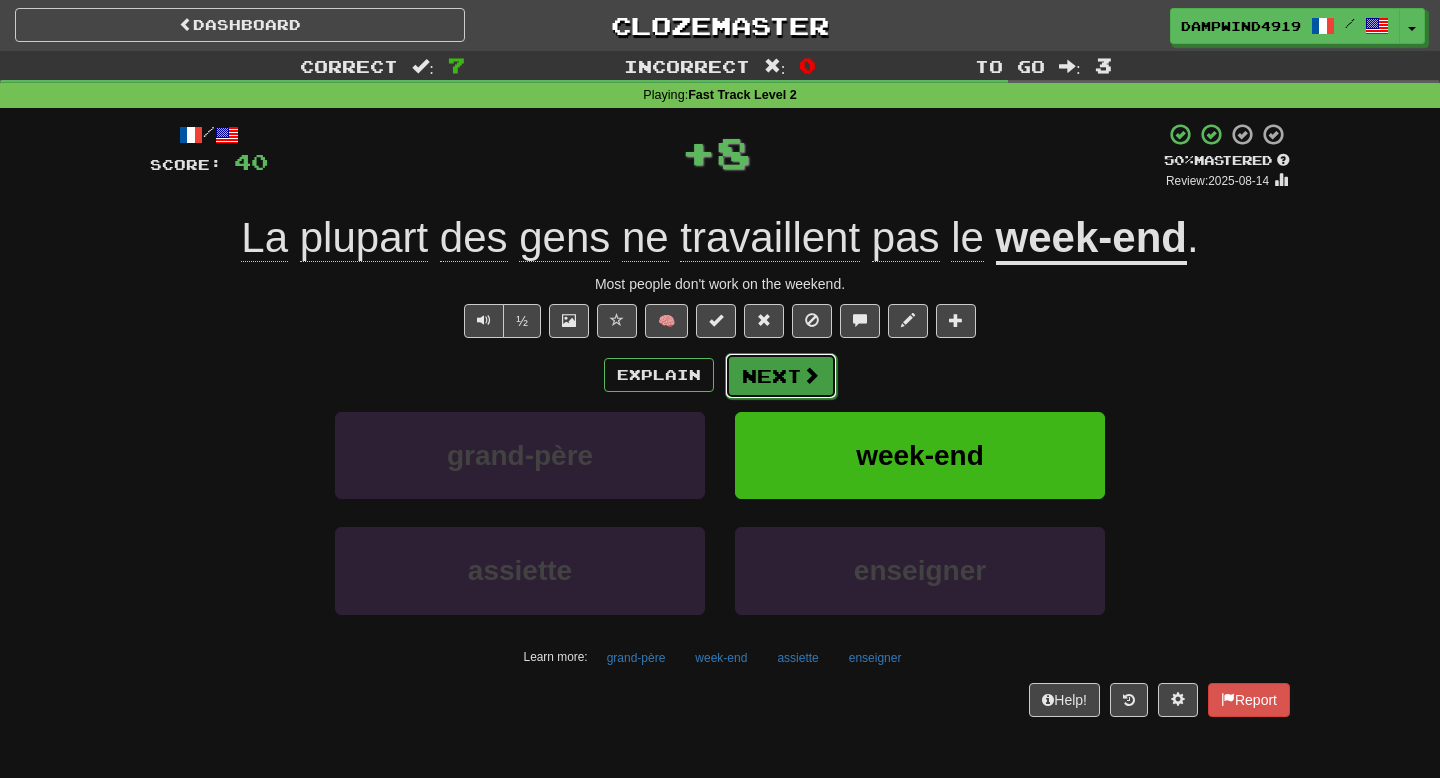 click on "Next" at bounding box center [781, 376] 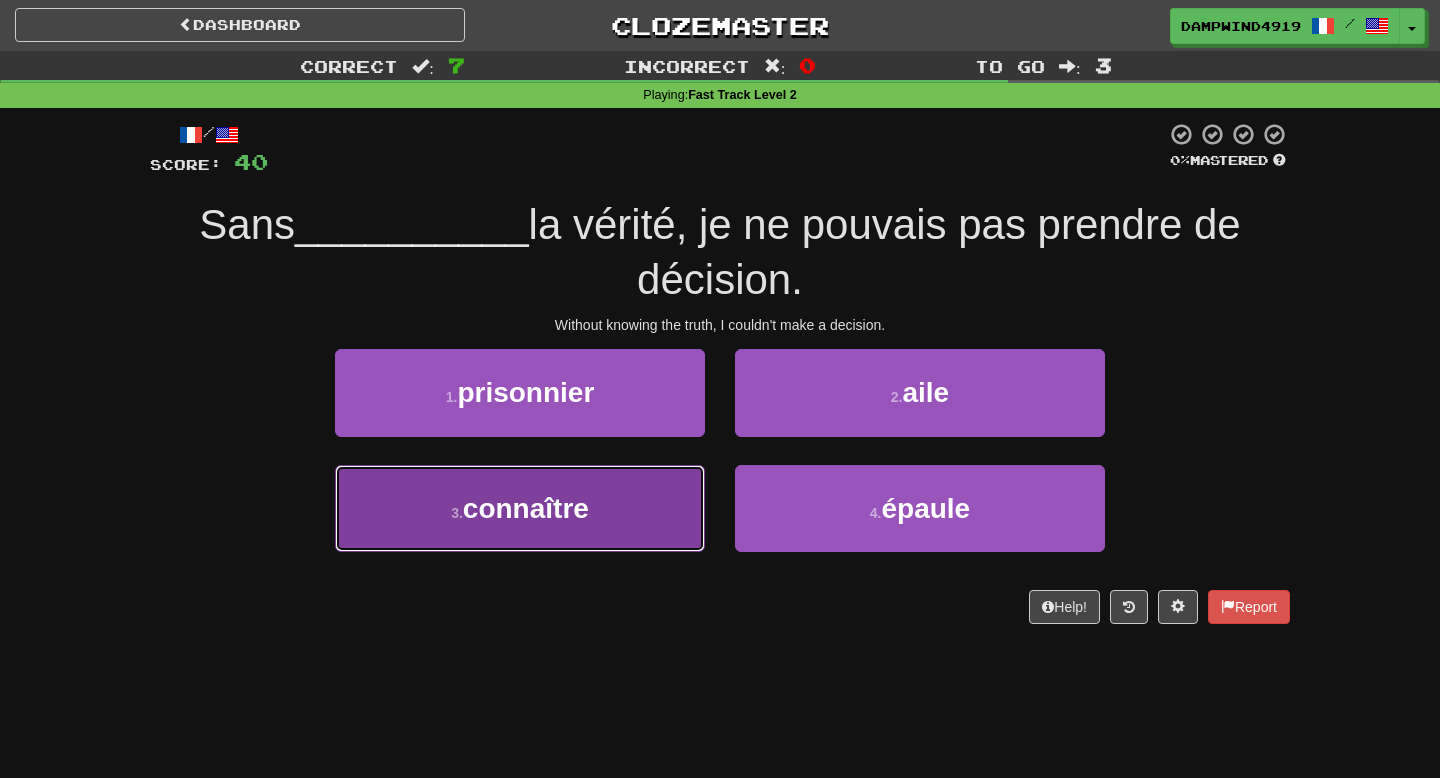 click on "3 .  connaître" at bounding box center (520, 508) 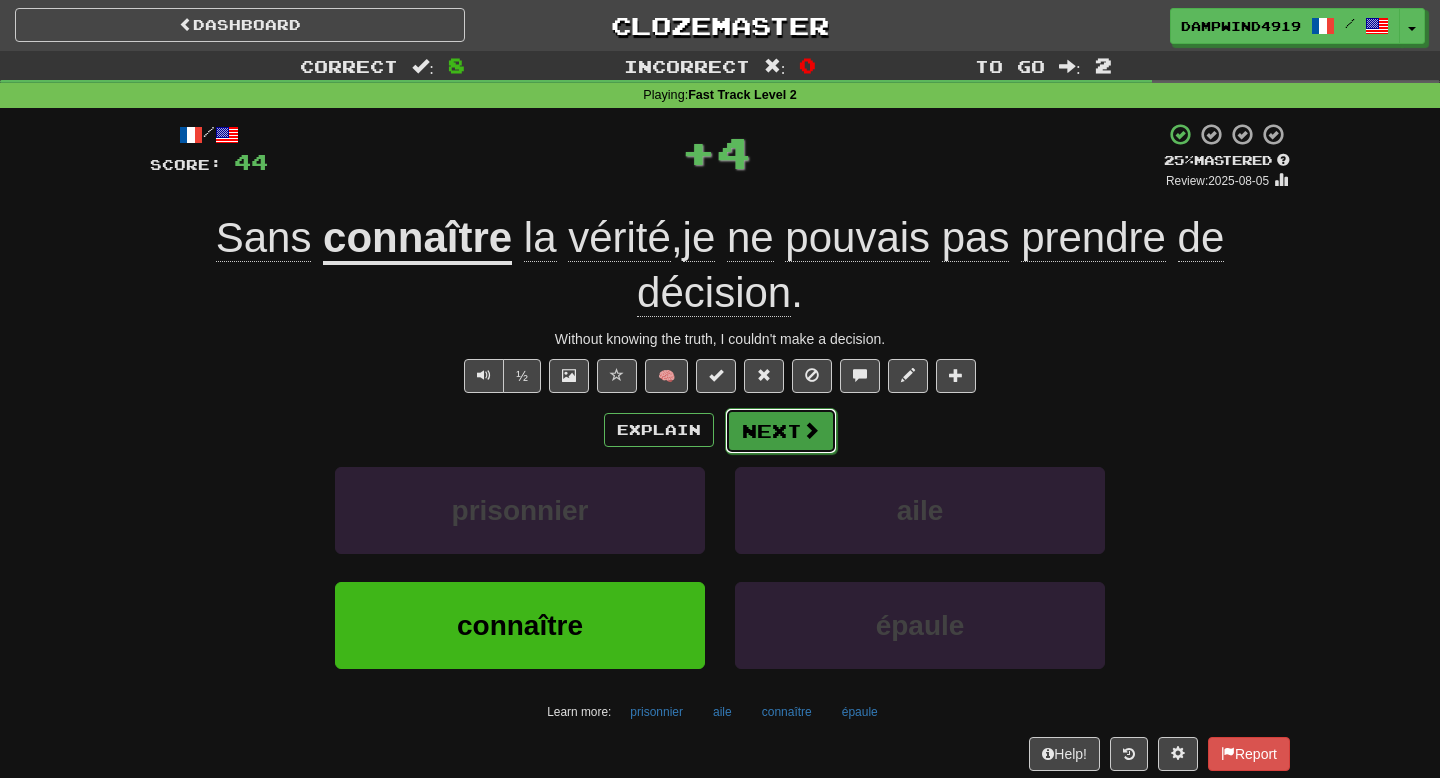 click on "Next" at bounding box center [781, 431] 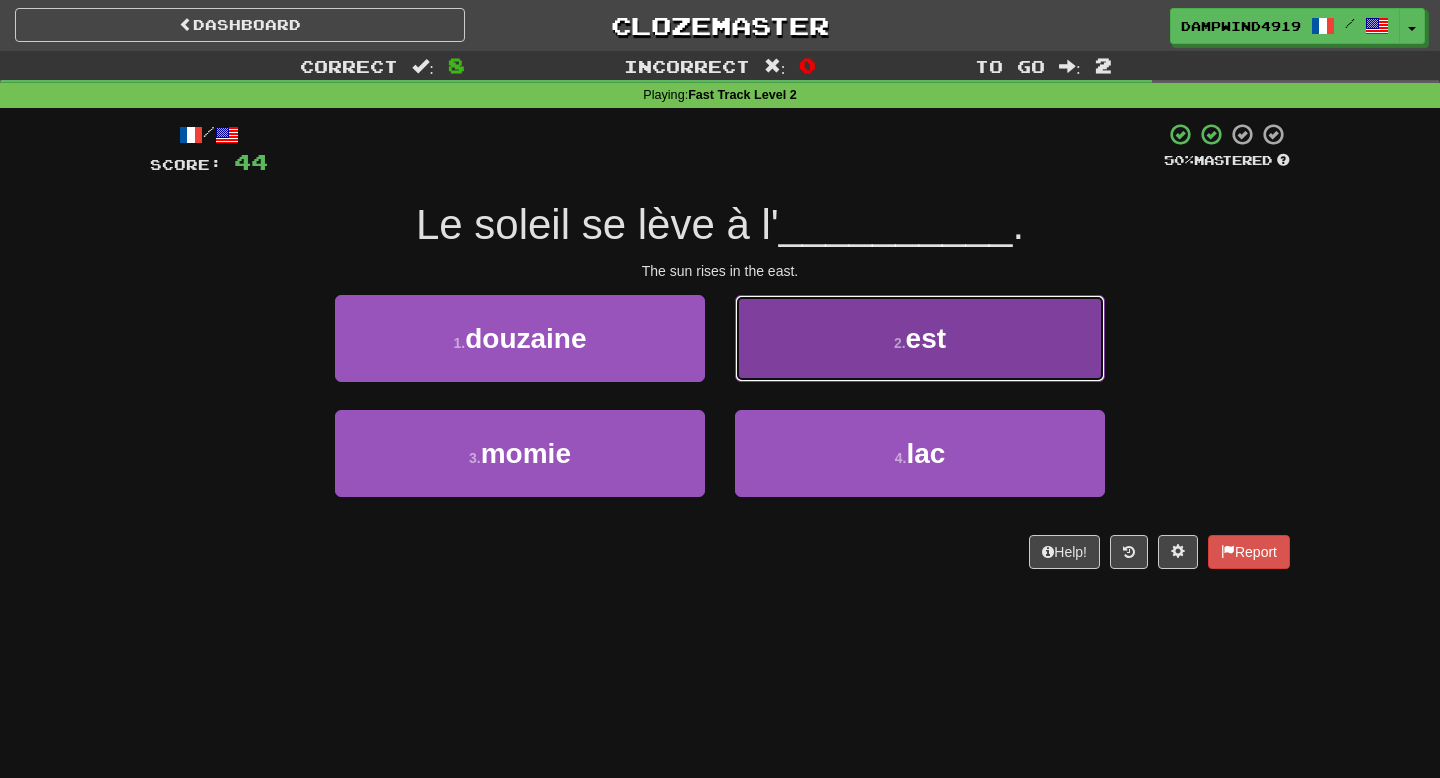click on "2 .  est" at bounding box center (920, 338) 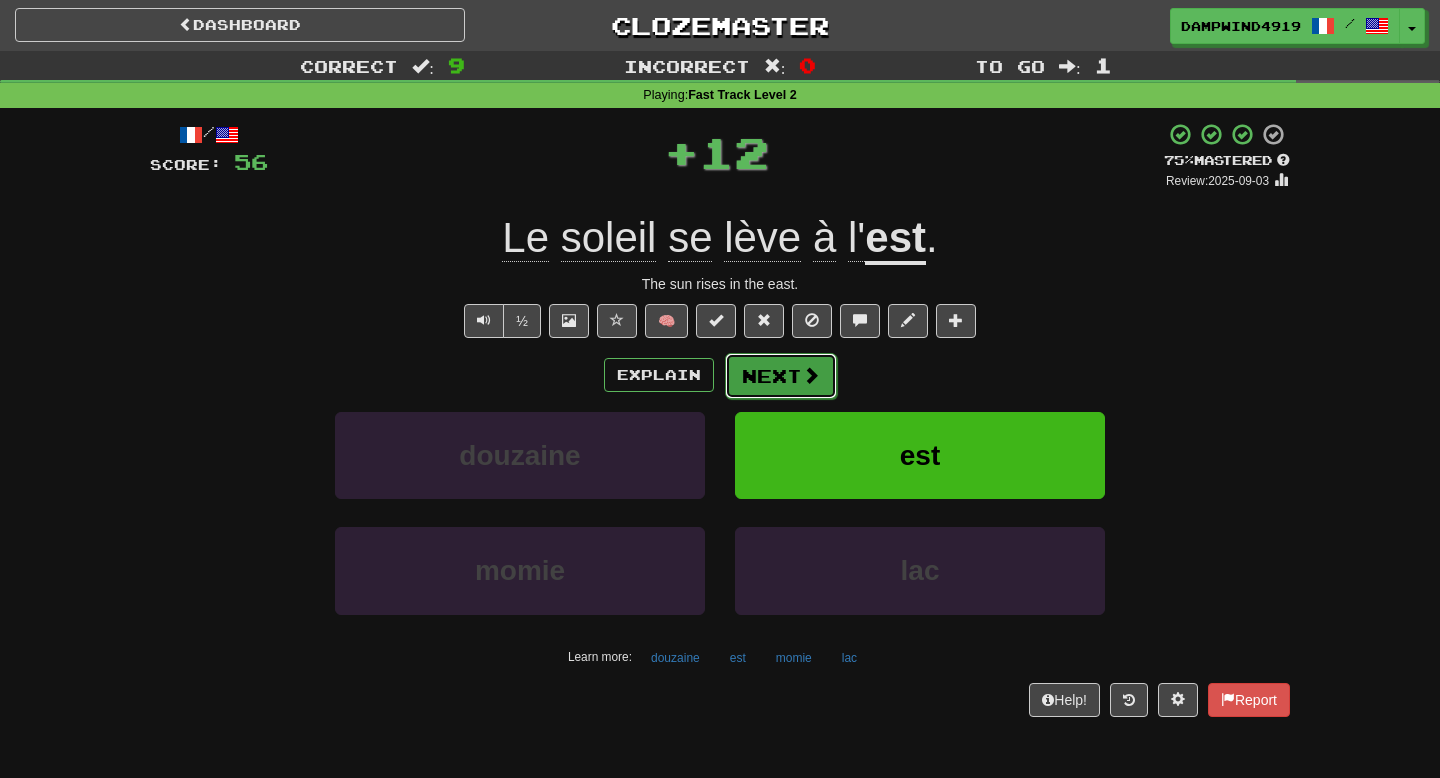 click on "Next" at bounding box center [781, 376] 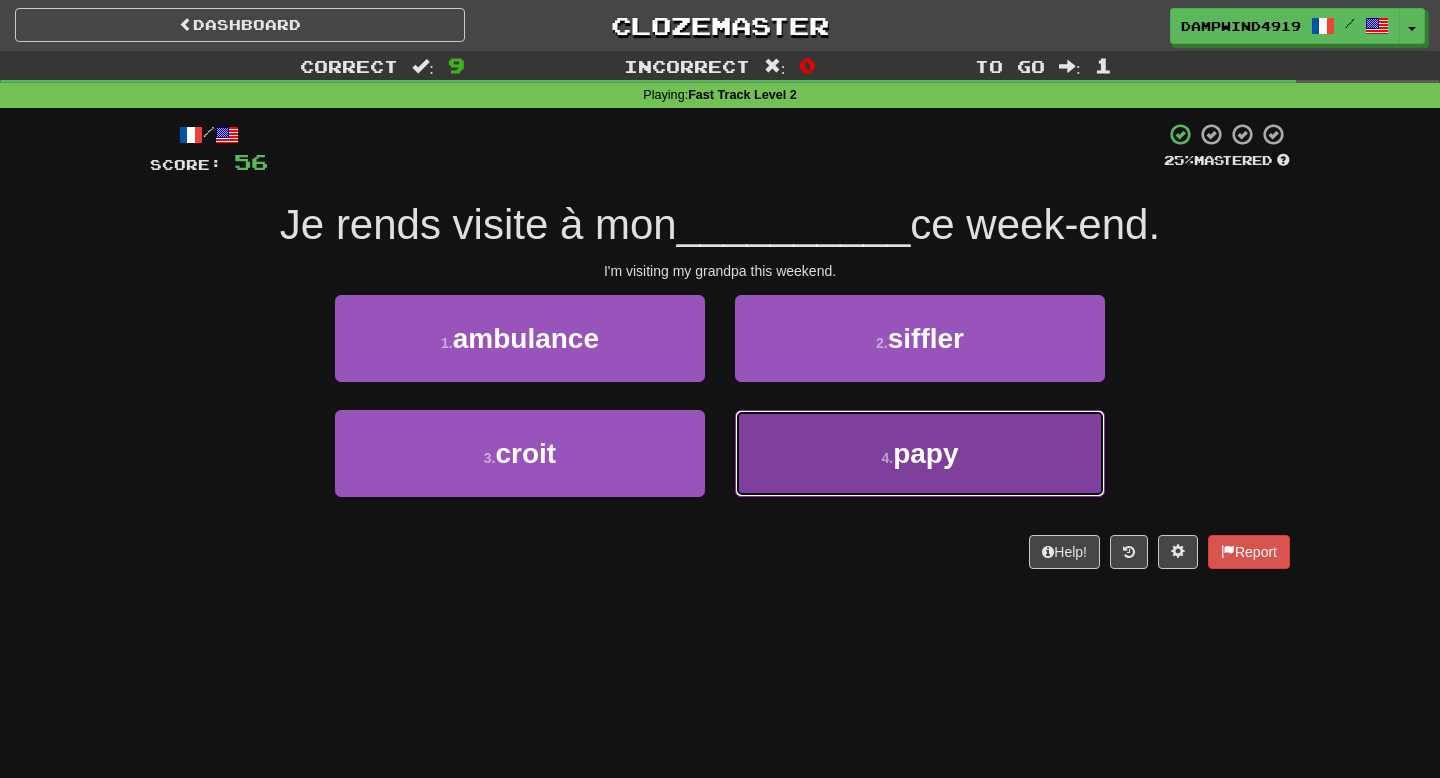 click on "4 .  papy" at bounding box center [920, 453] 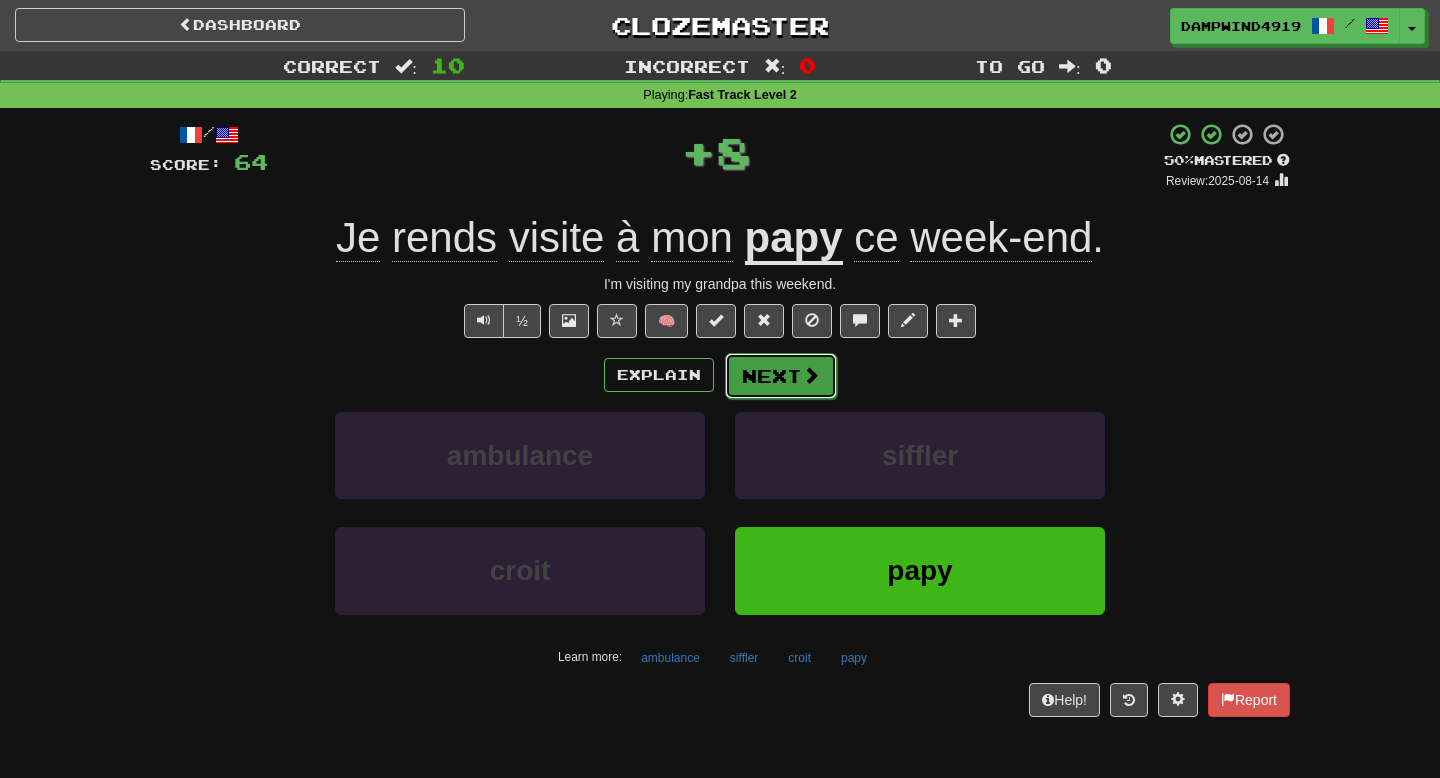 click on "Next" at bounding box center [781, 376] 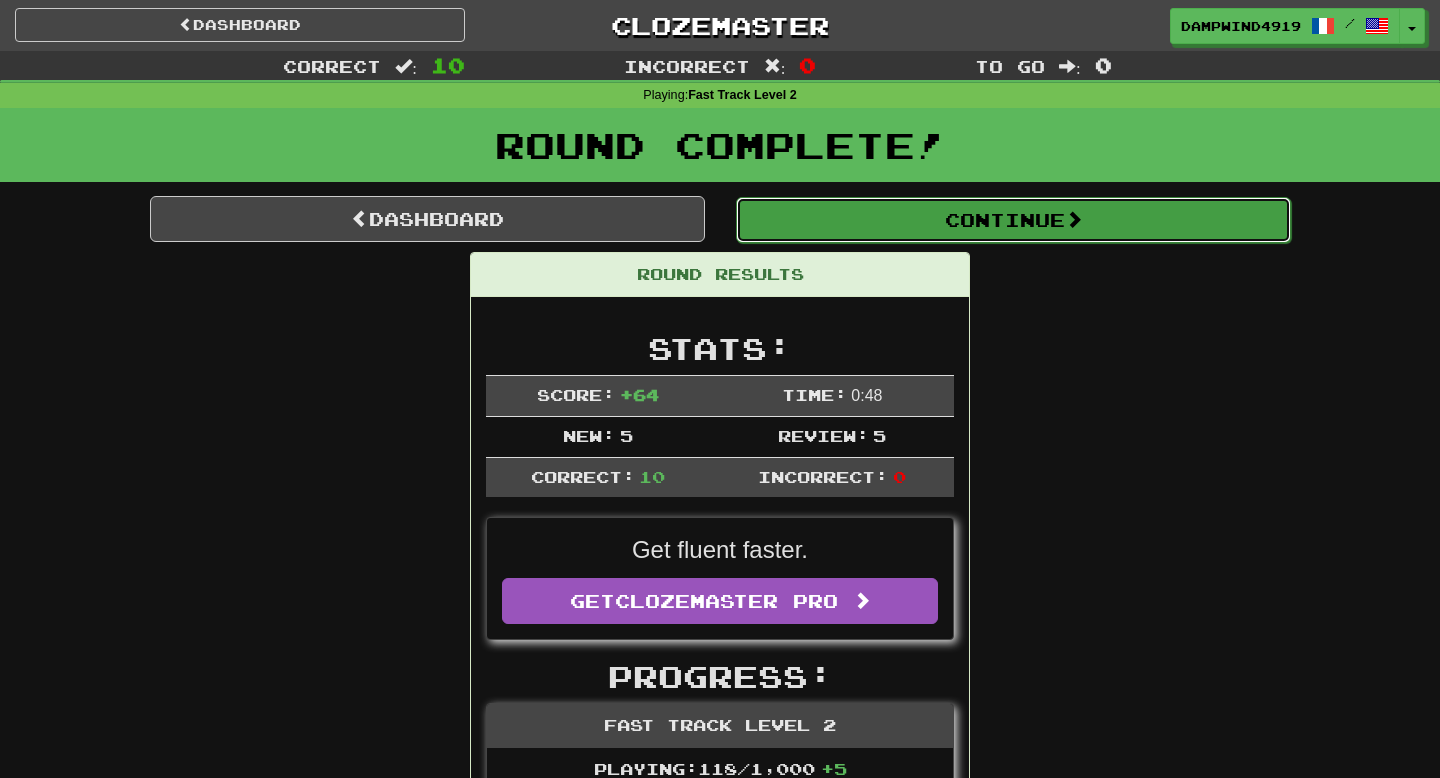 click on "Continue" at bounding box center (1013, 220) 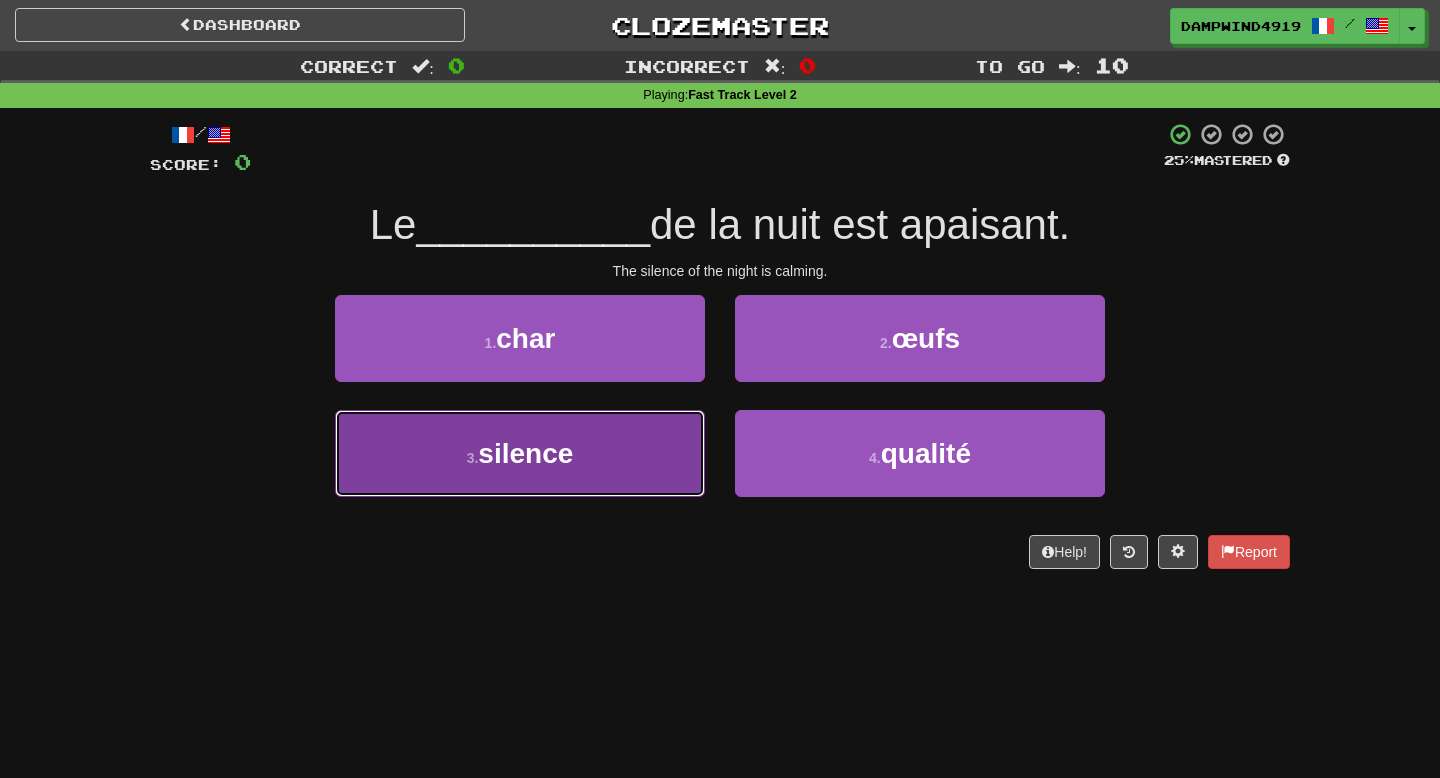 click on "silence" at bounding box center (525, 453) 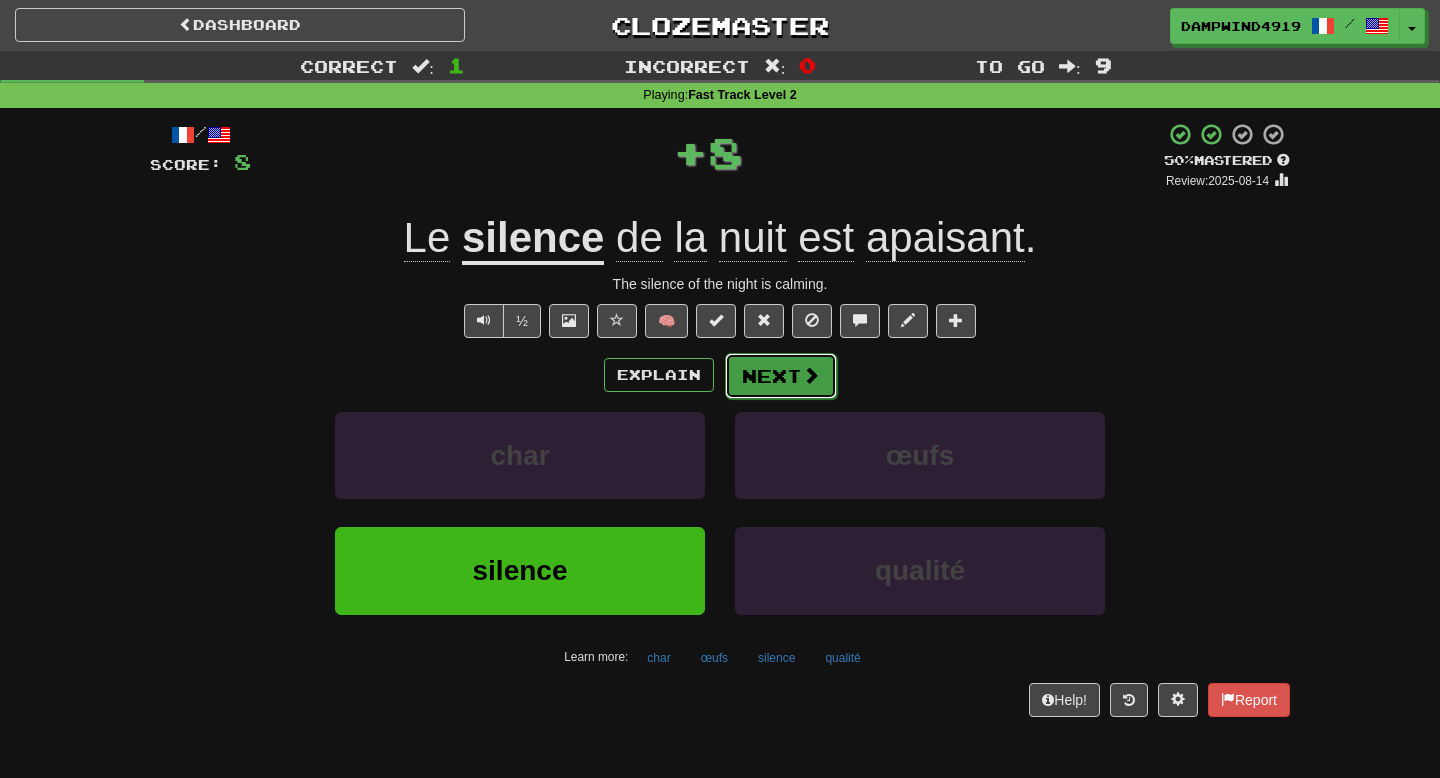 click on "Next" at bounding box center [781, 376] 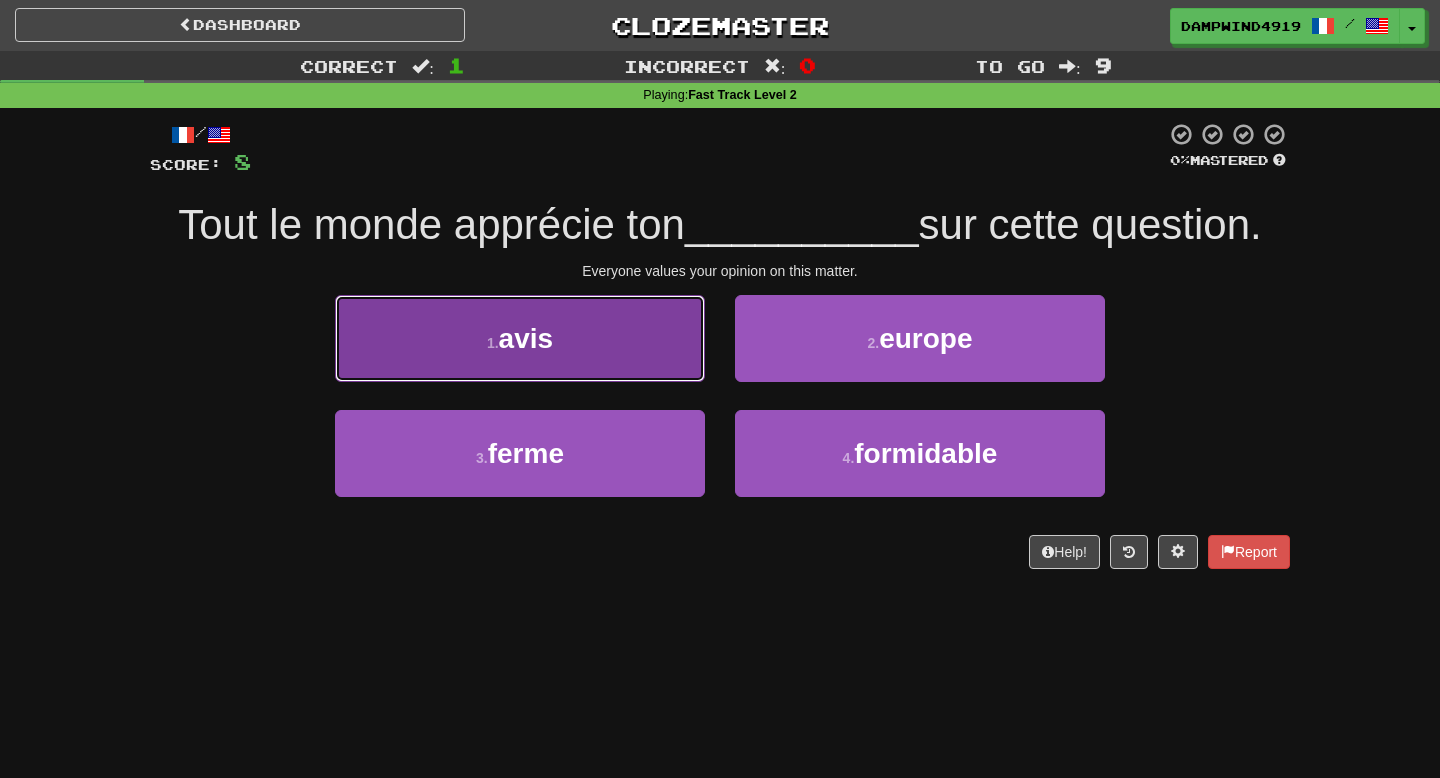 click on "1 .  avis" at bounding box center [520, 338] 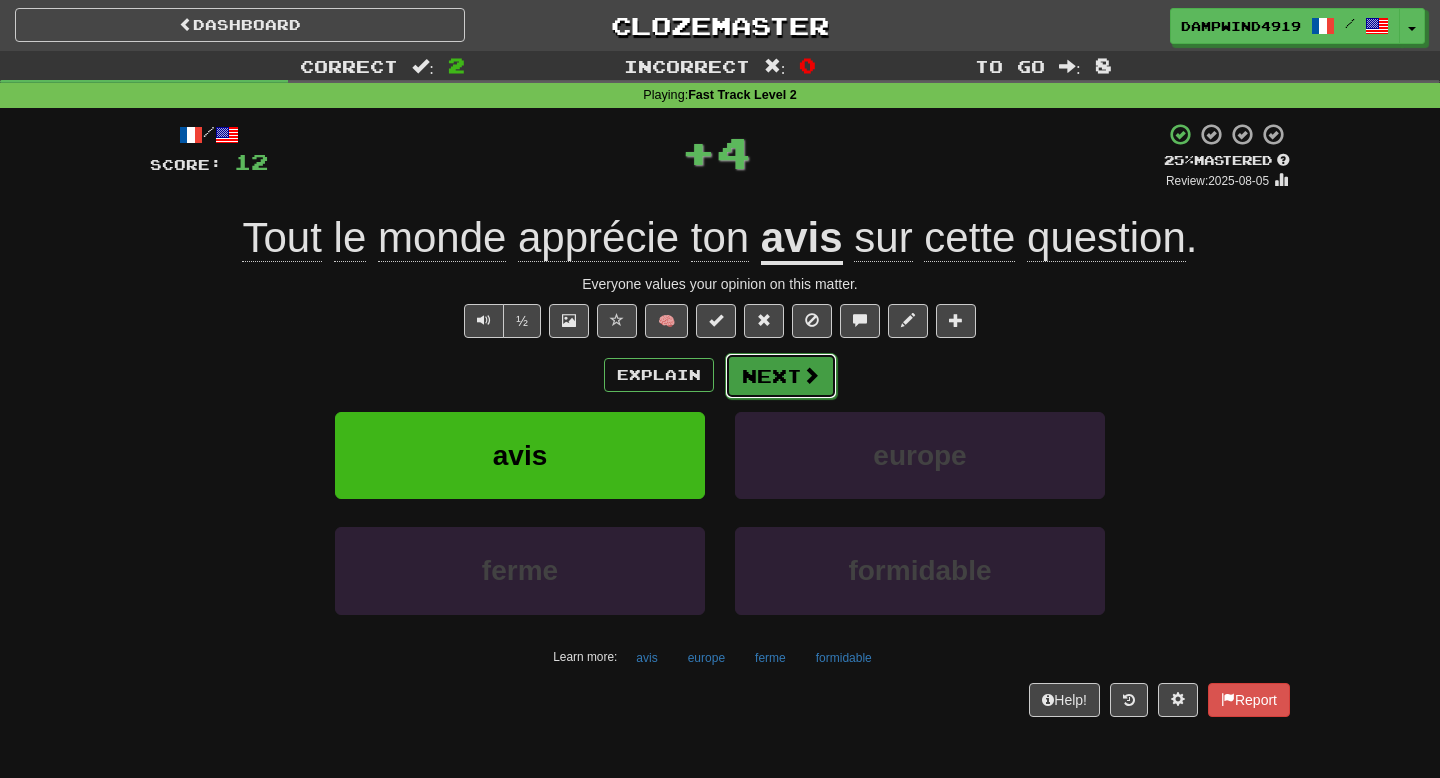 click on "Next" at bounding box center [781, 376] 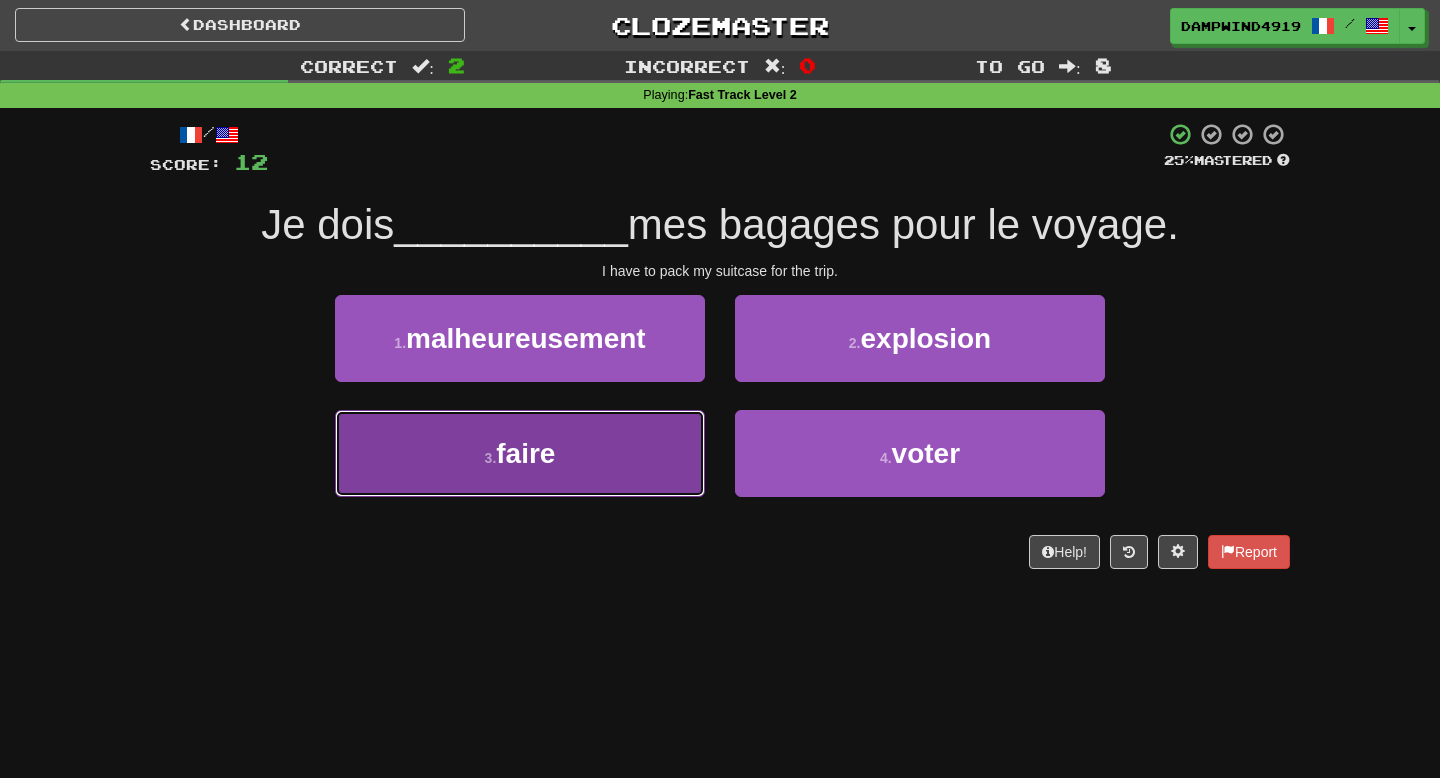 click on "3 .  faire" at bounding box center (520, 453) 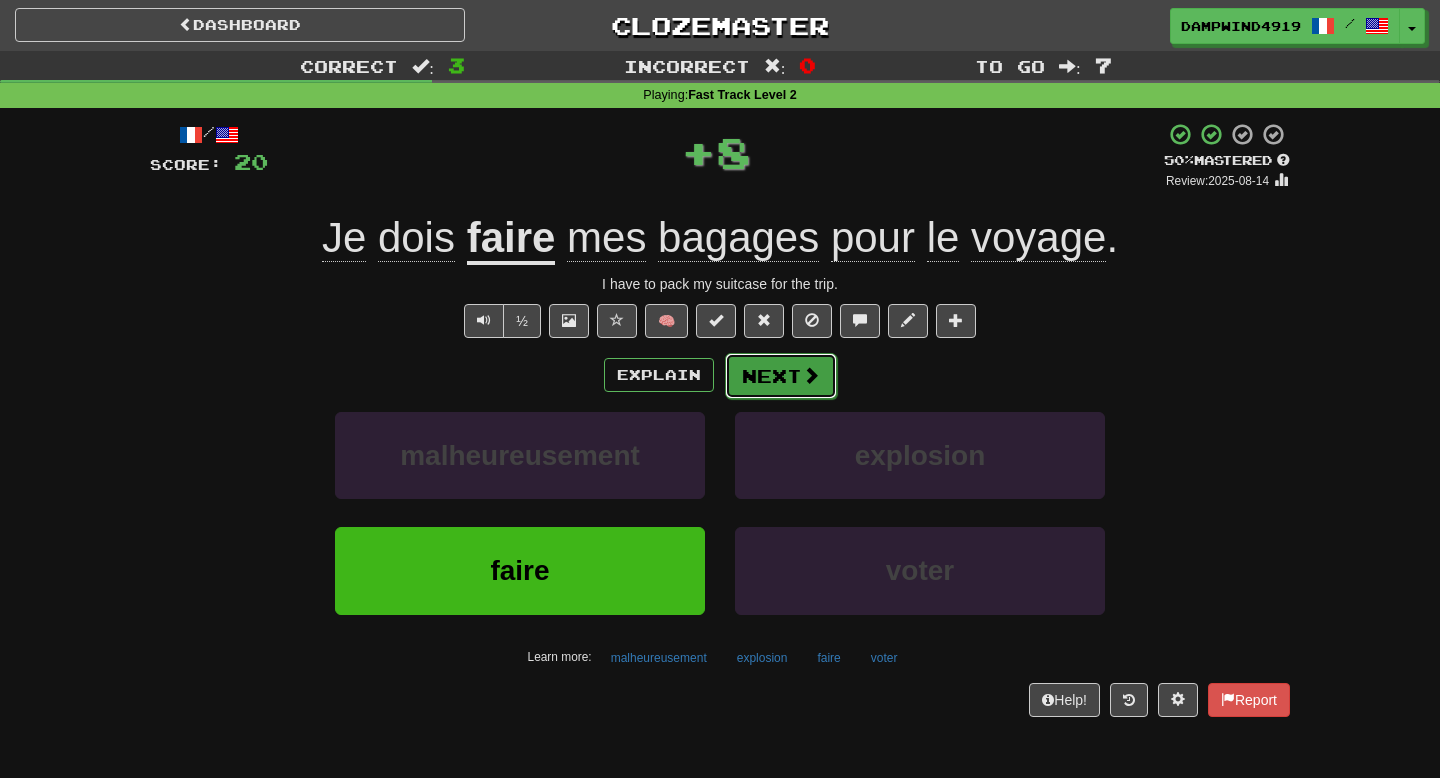 click on "Next" at bounding box center (781, 376) 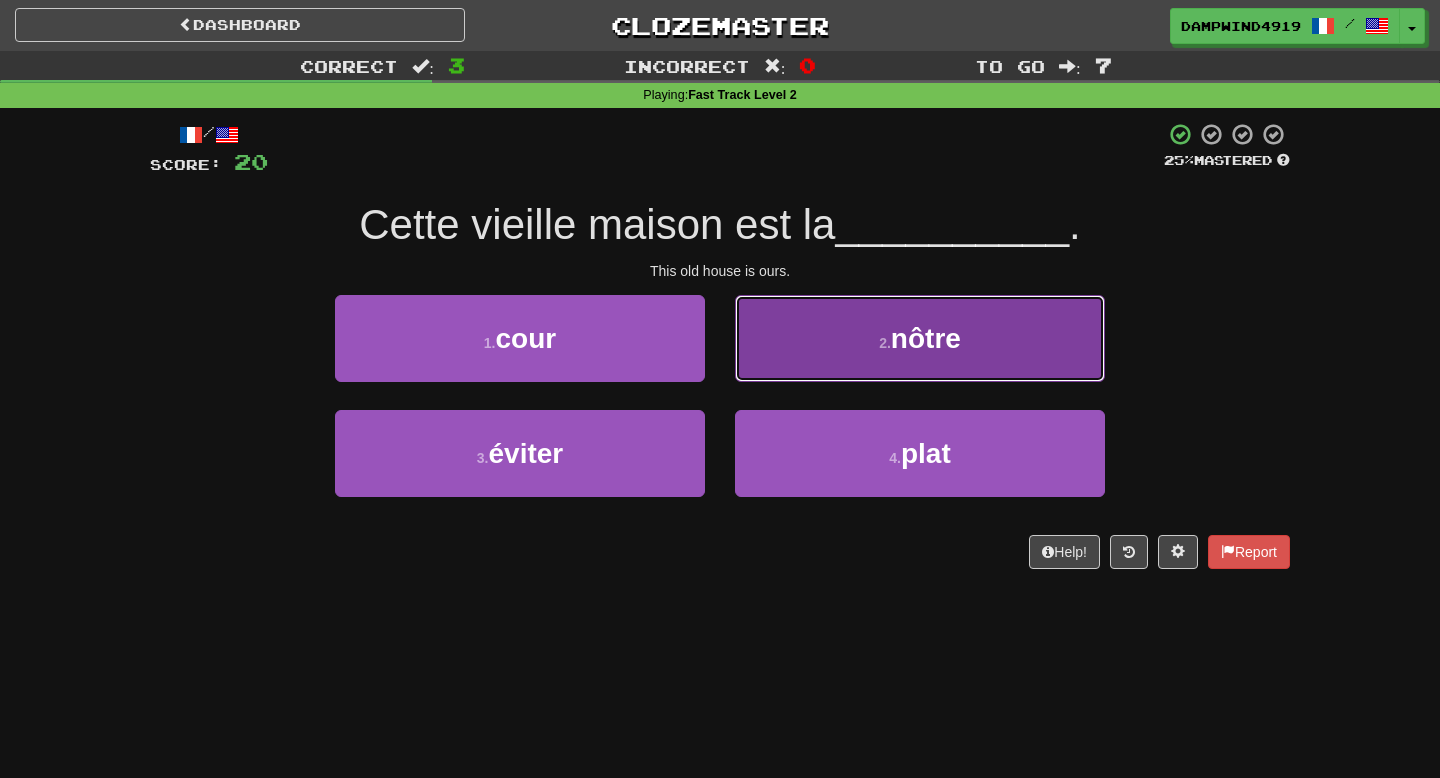 click on "2 .  nôtre" at bounding box center [920, 338] 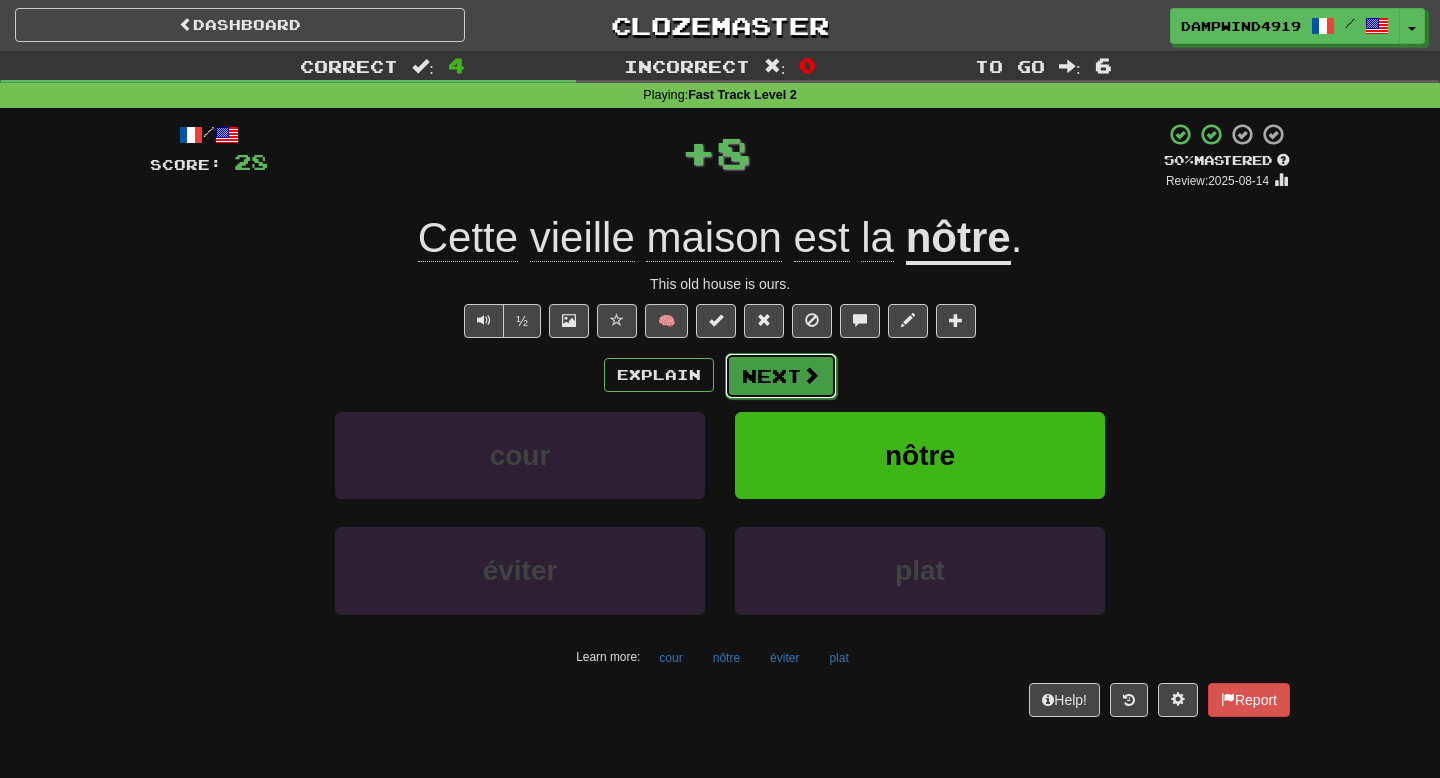 click on "Next" at bounding box center [781, 376] 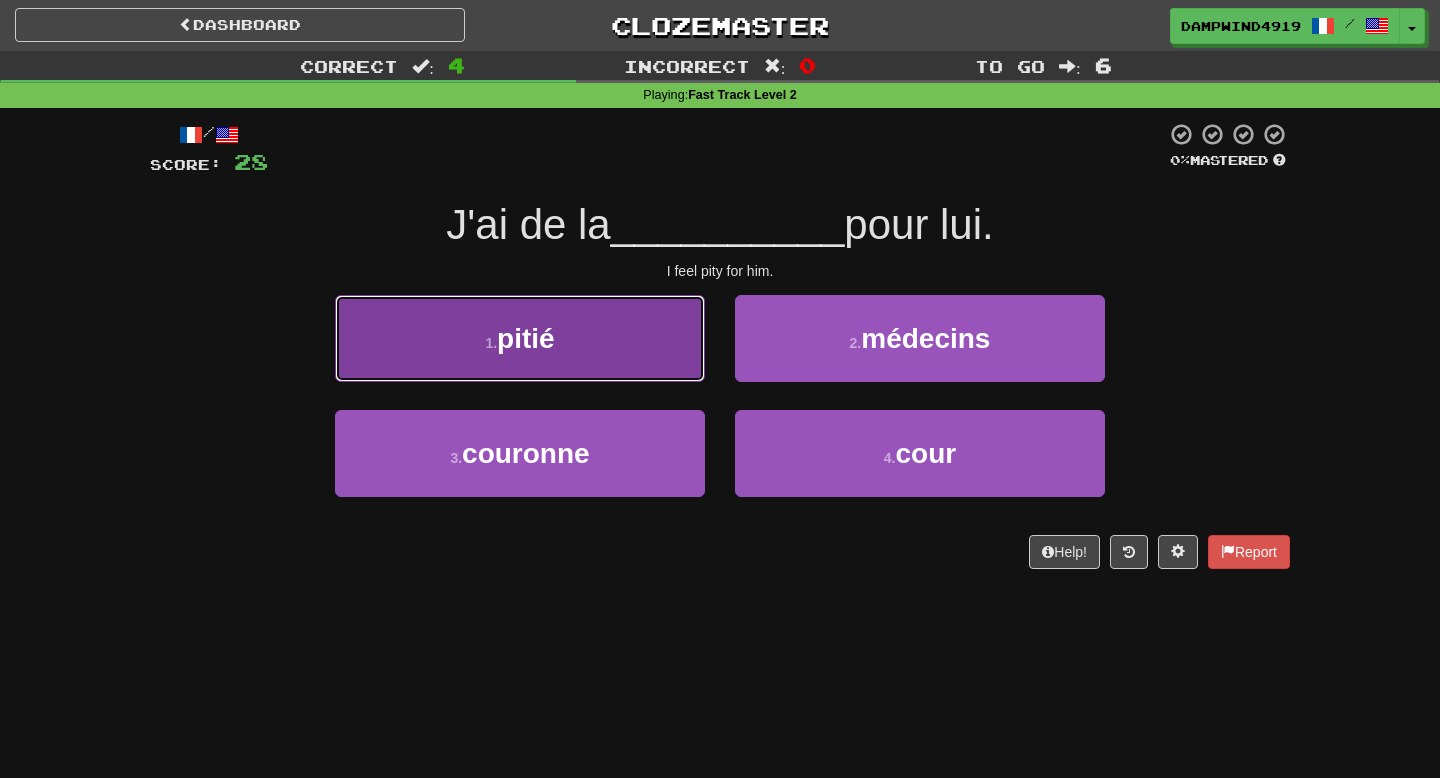 click on "1 .  pitié" at bounding box center [520, 338] 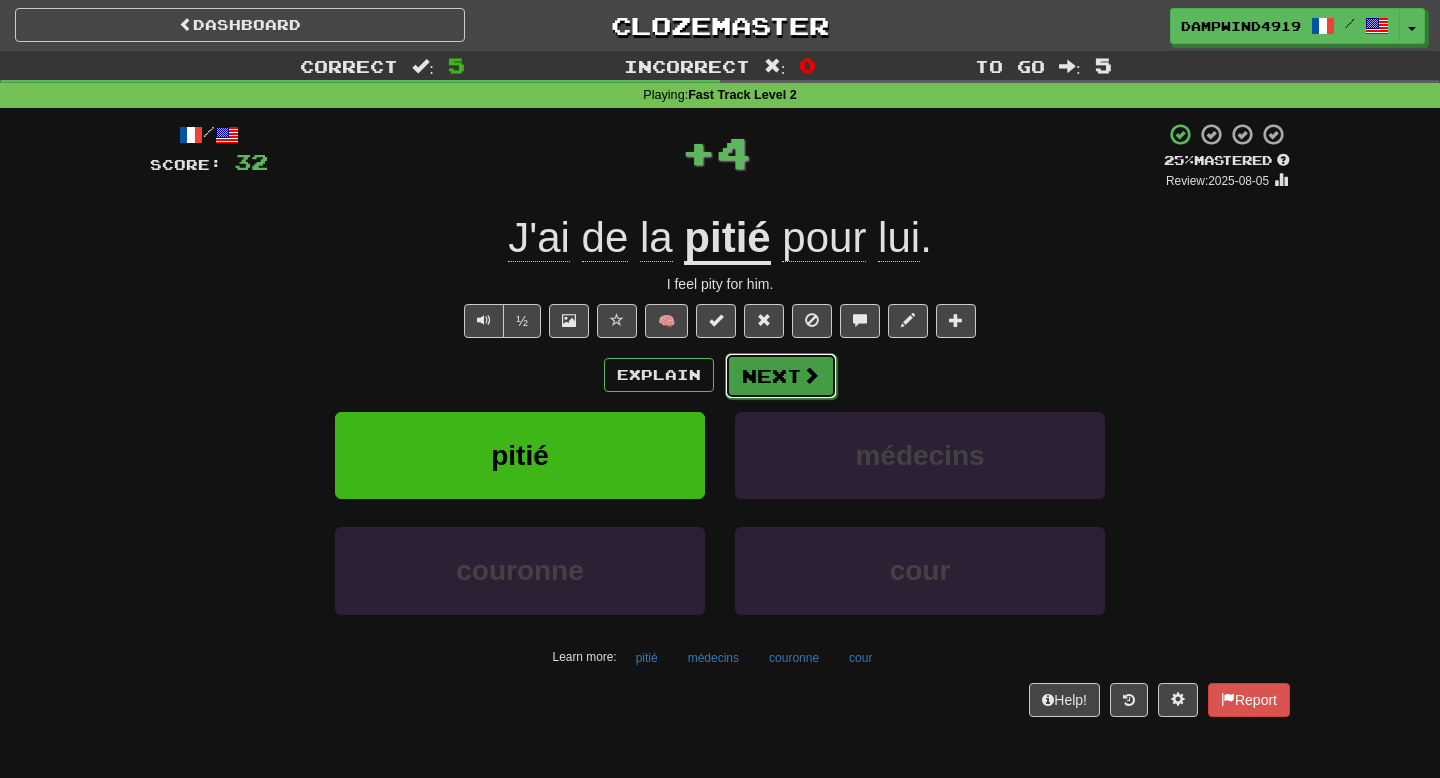 click on "Next" at bounding box center [781, 376] 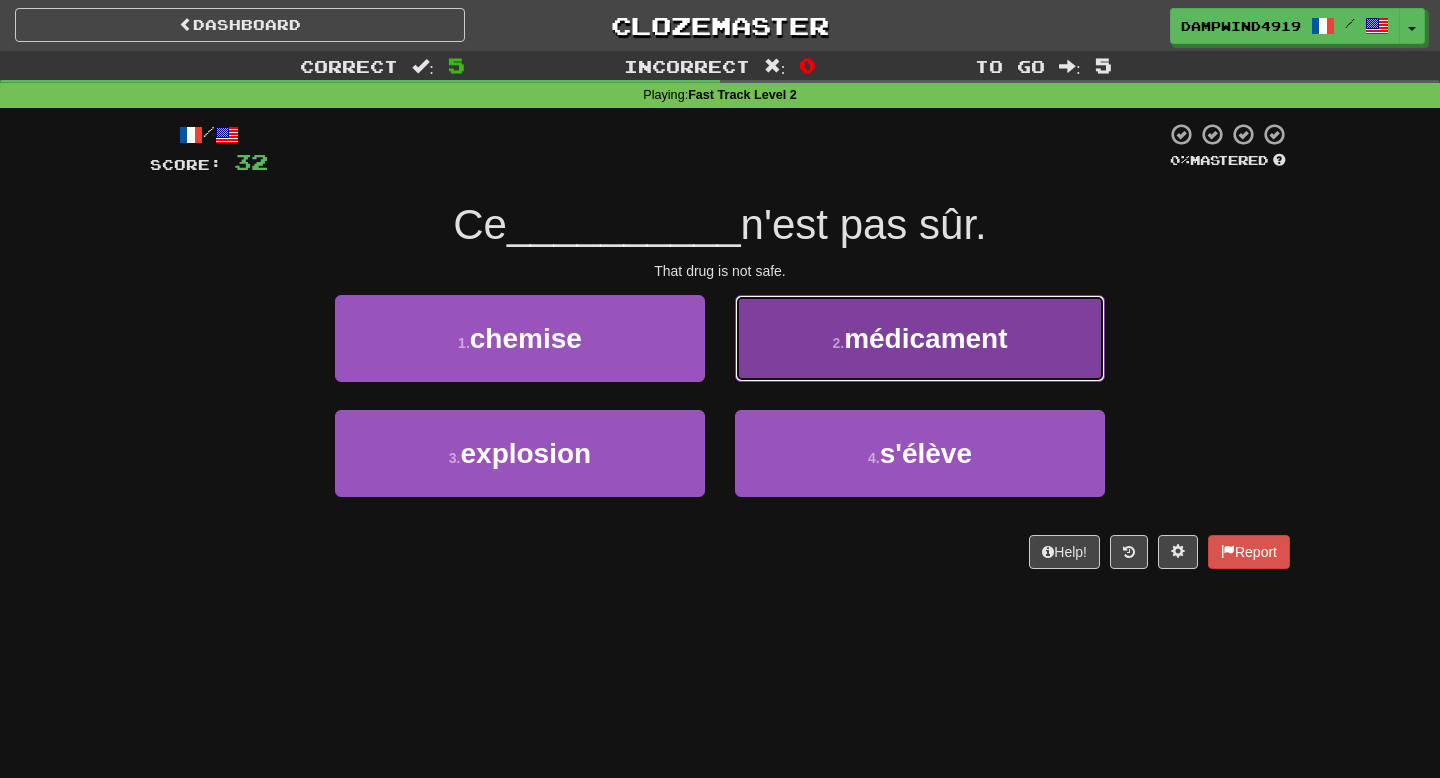 click on "2 .  médicament" at bounding box center [920, 338] 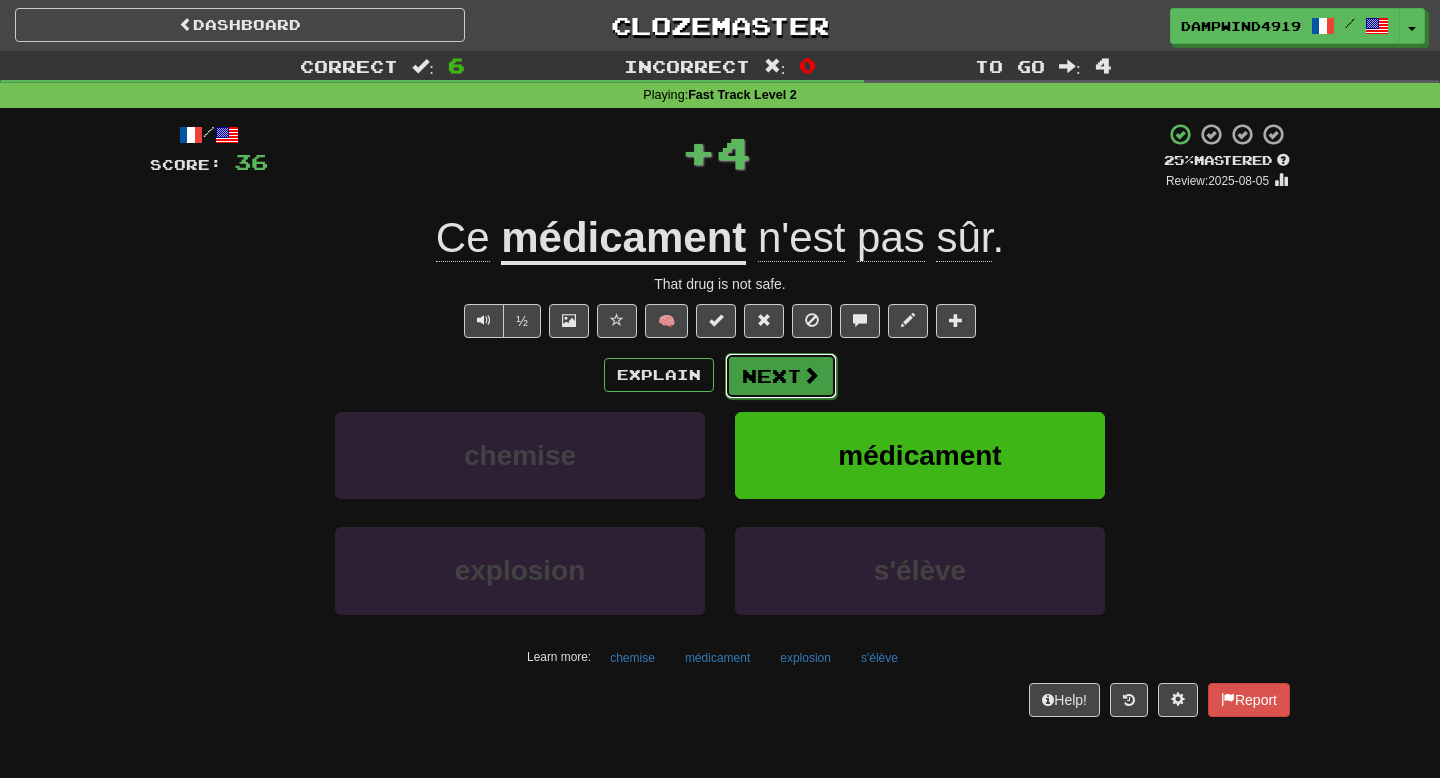 click on "Next" at bounding box center [781, 376] 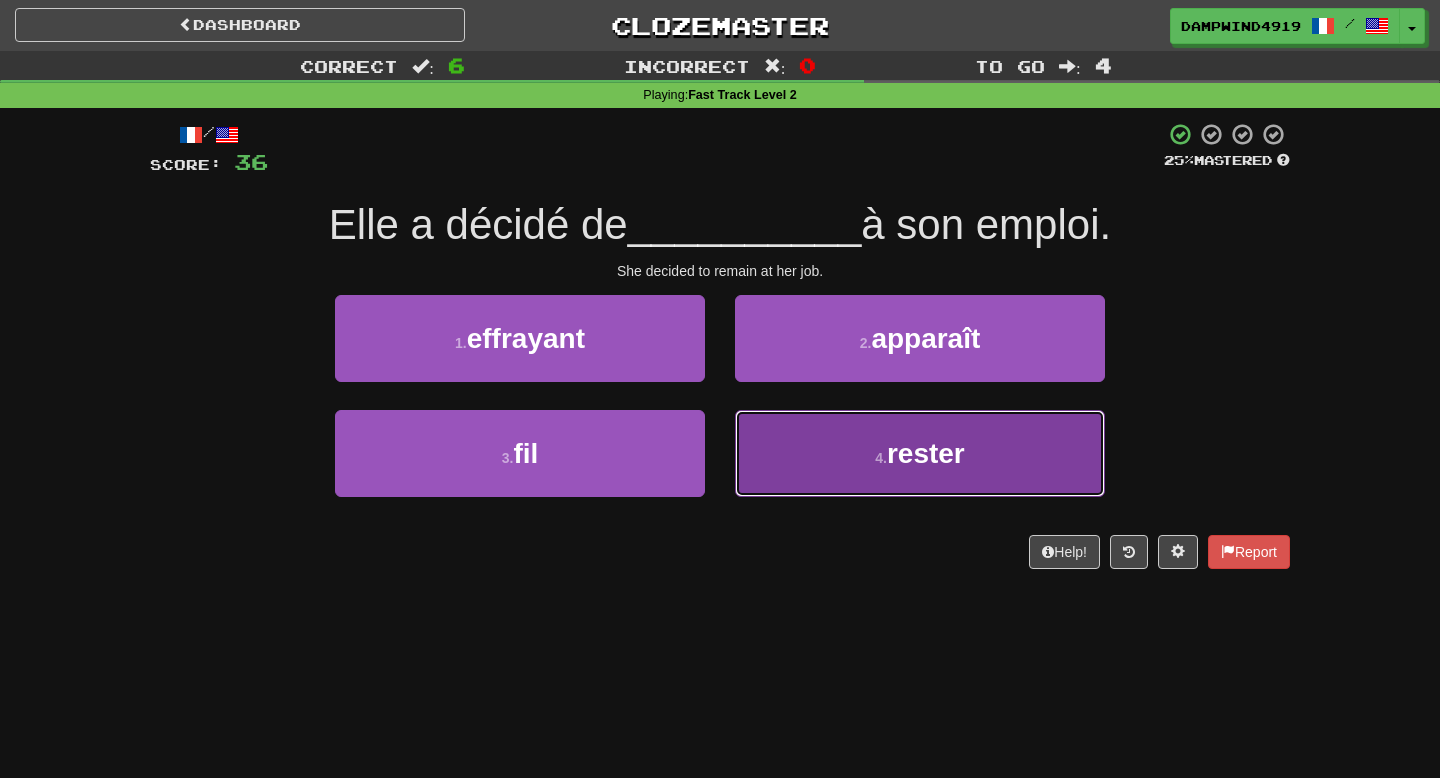 click on "4 .  rester" at bounding box center (920, 453) 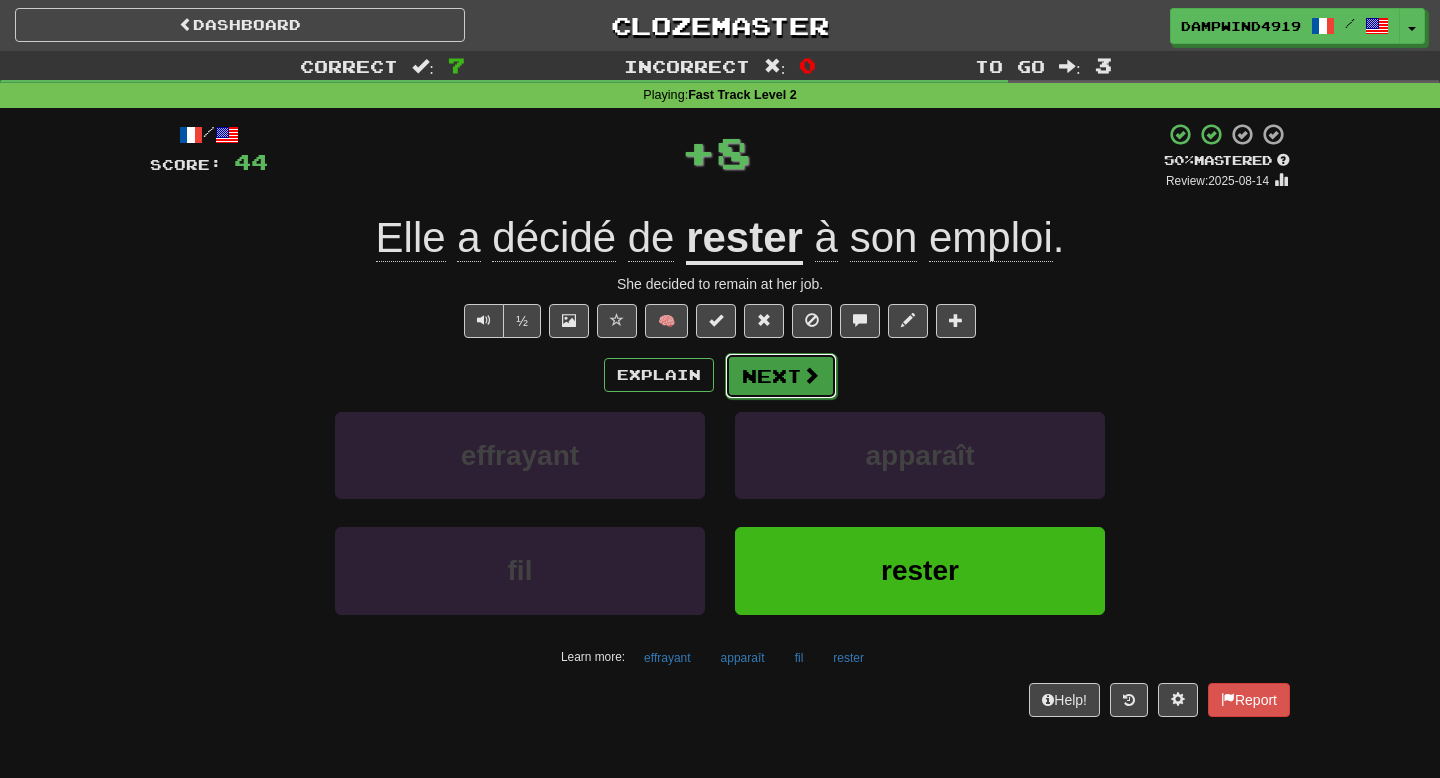 click on "Next" at bounding box center (781, 376) 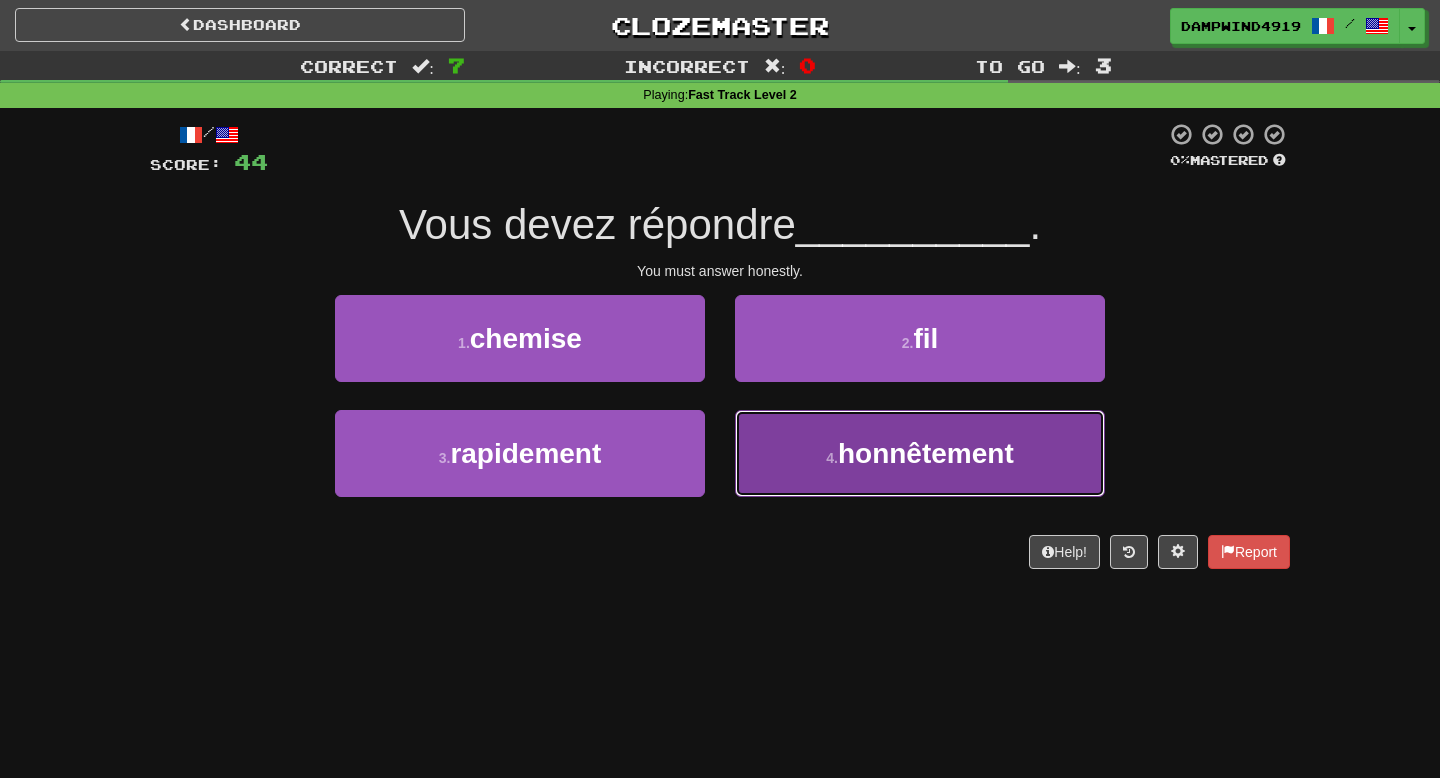 click on "4 .  honnêtement" at bounding box center (920, 453) 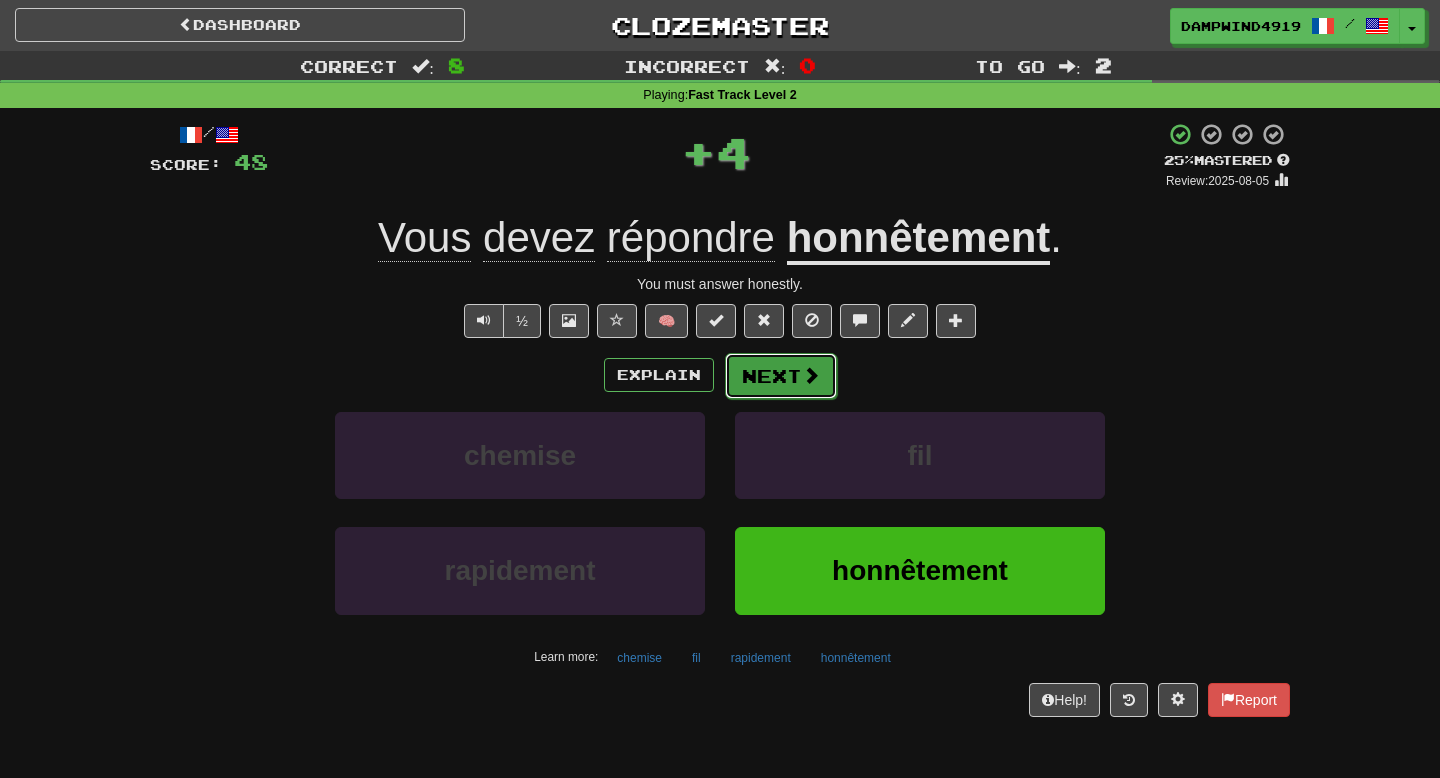click on "Next" at bounding box center [781, 376] 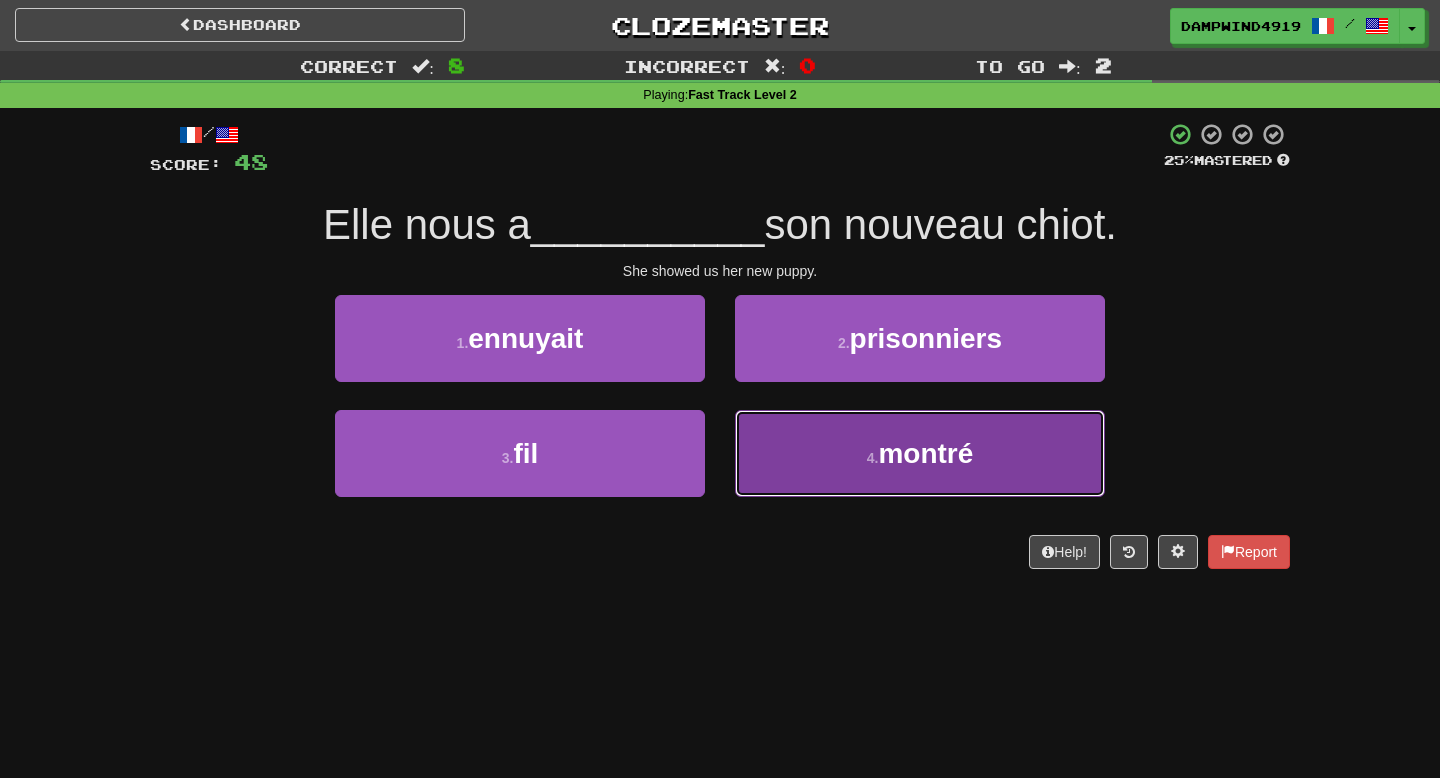 click on "4 .  montré" at bounding box center [920, 453] 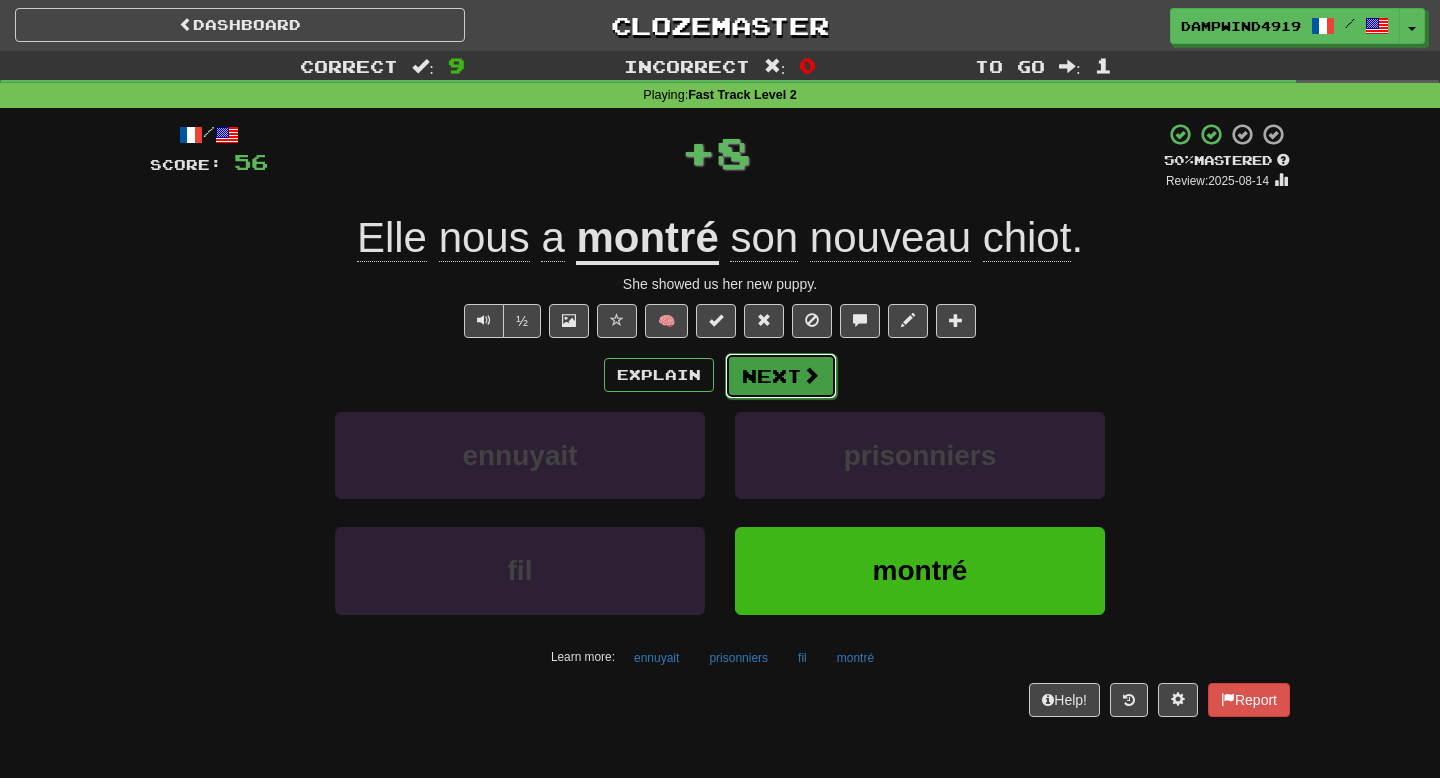 click on "Next" at bounding box center (781, 376) 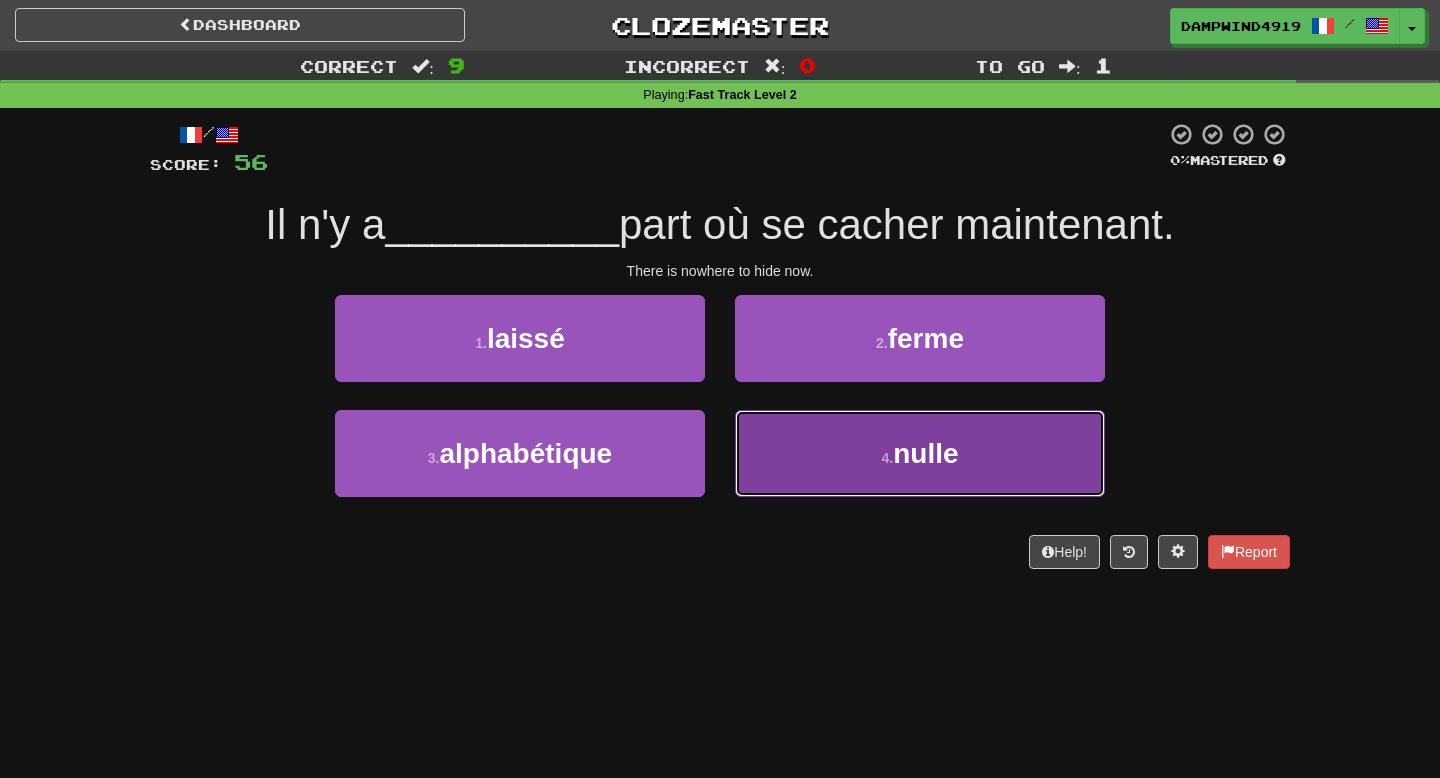 click on "4 .  nulle" at bounding box center [920, 453] 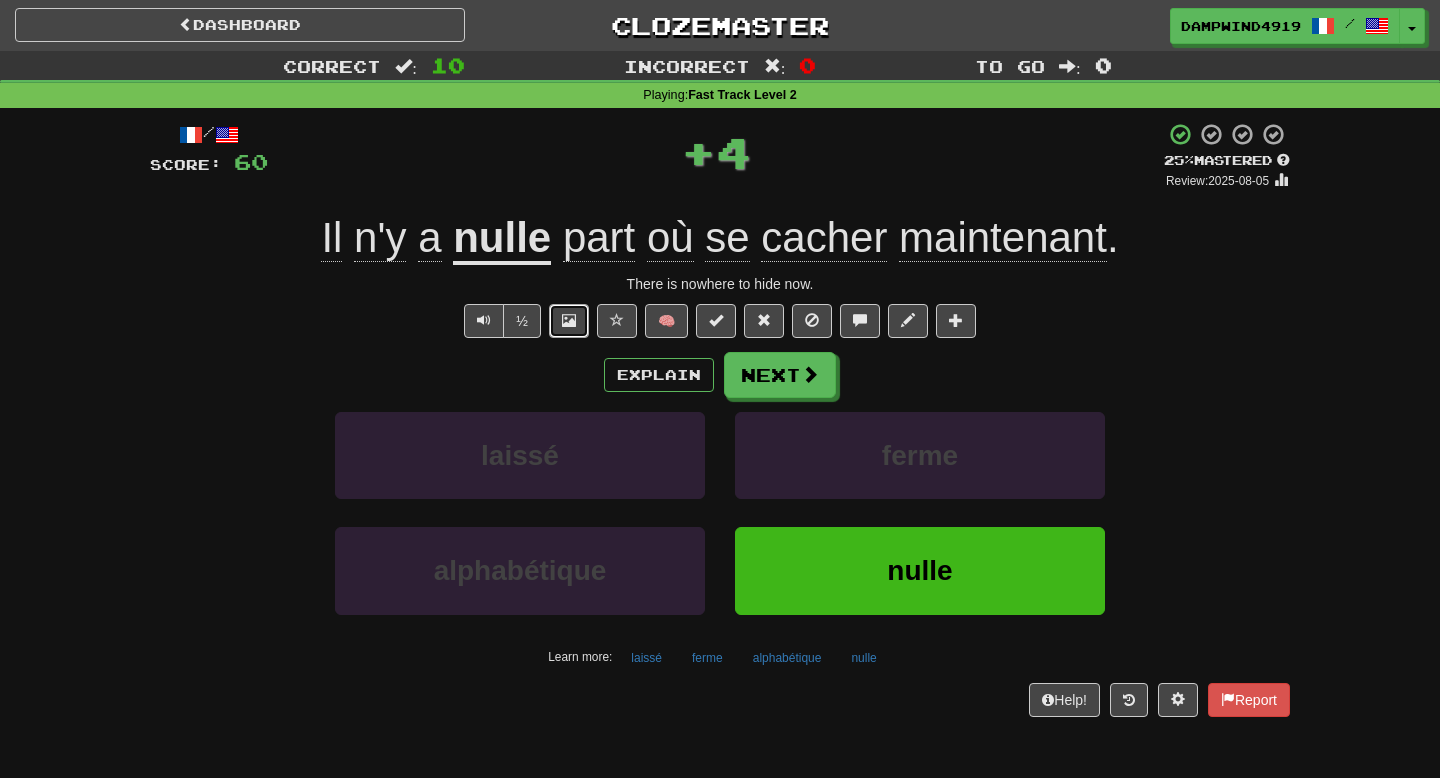 click at bounding box center (569, 321) 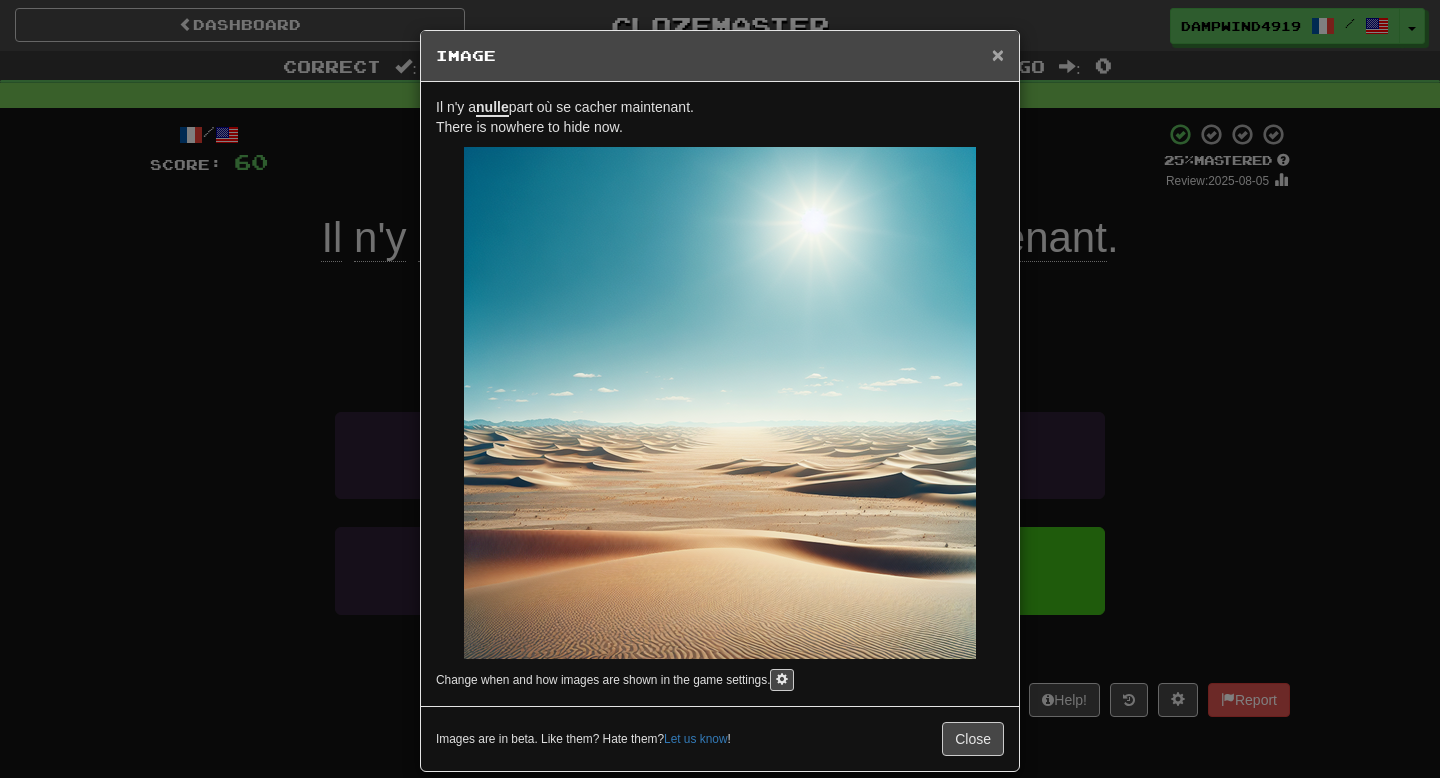 click on "×" at bounding box center [998, 54] 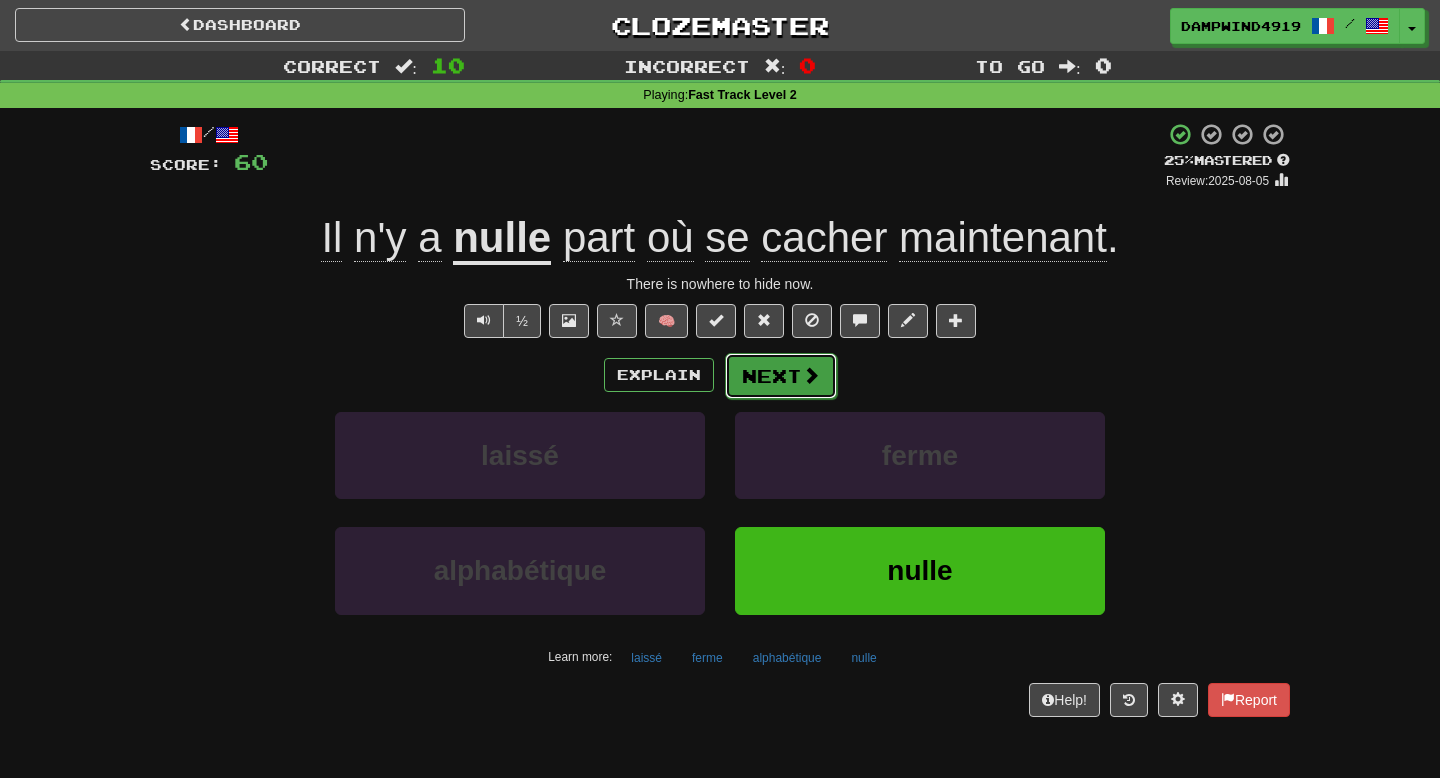 click on "Next" at bounding box center [781, 376] 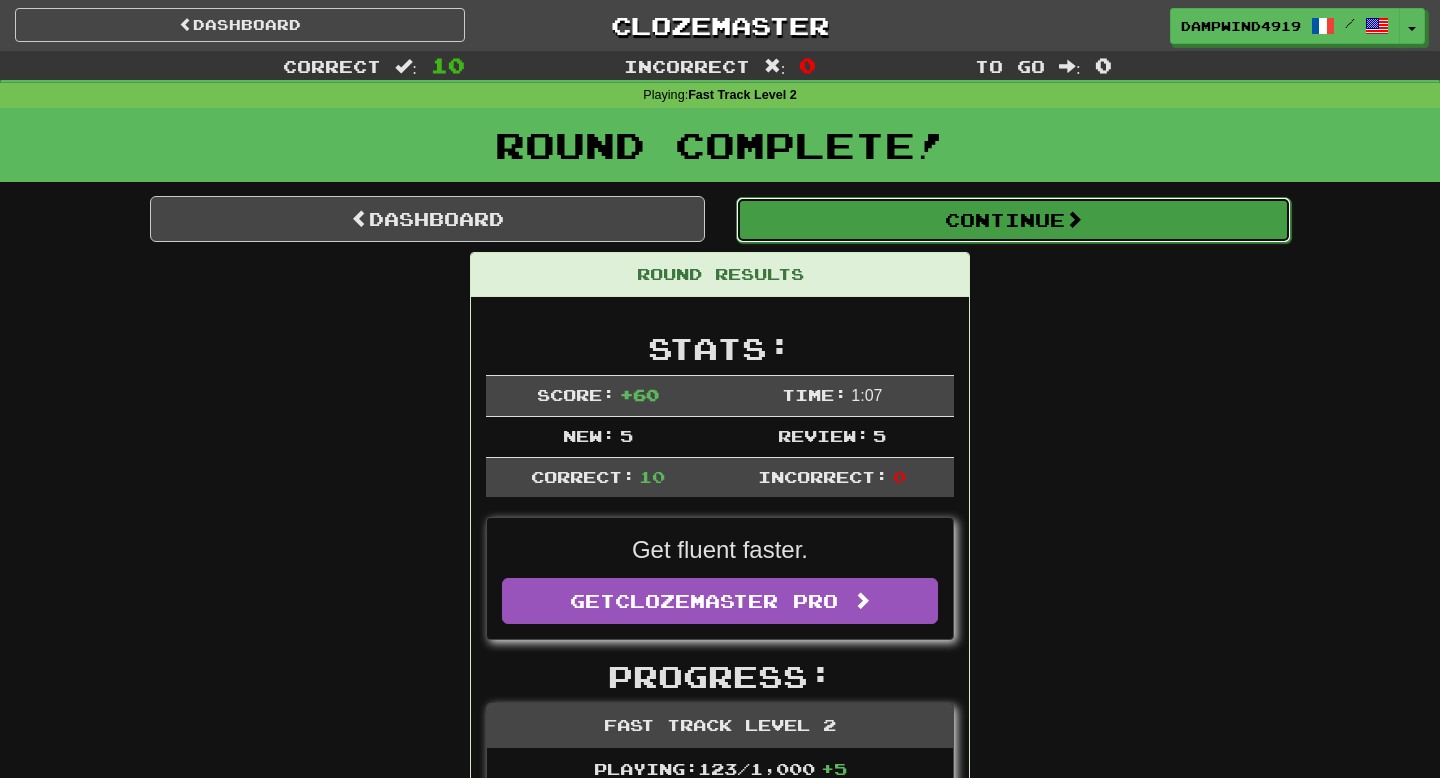 click on "Continue" at bounding box center [1013, 220] 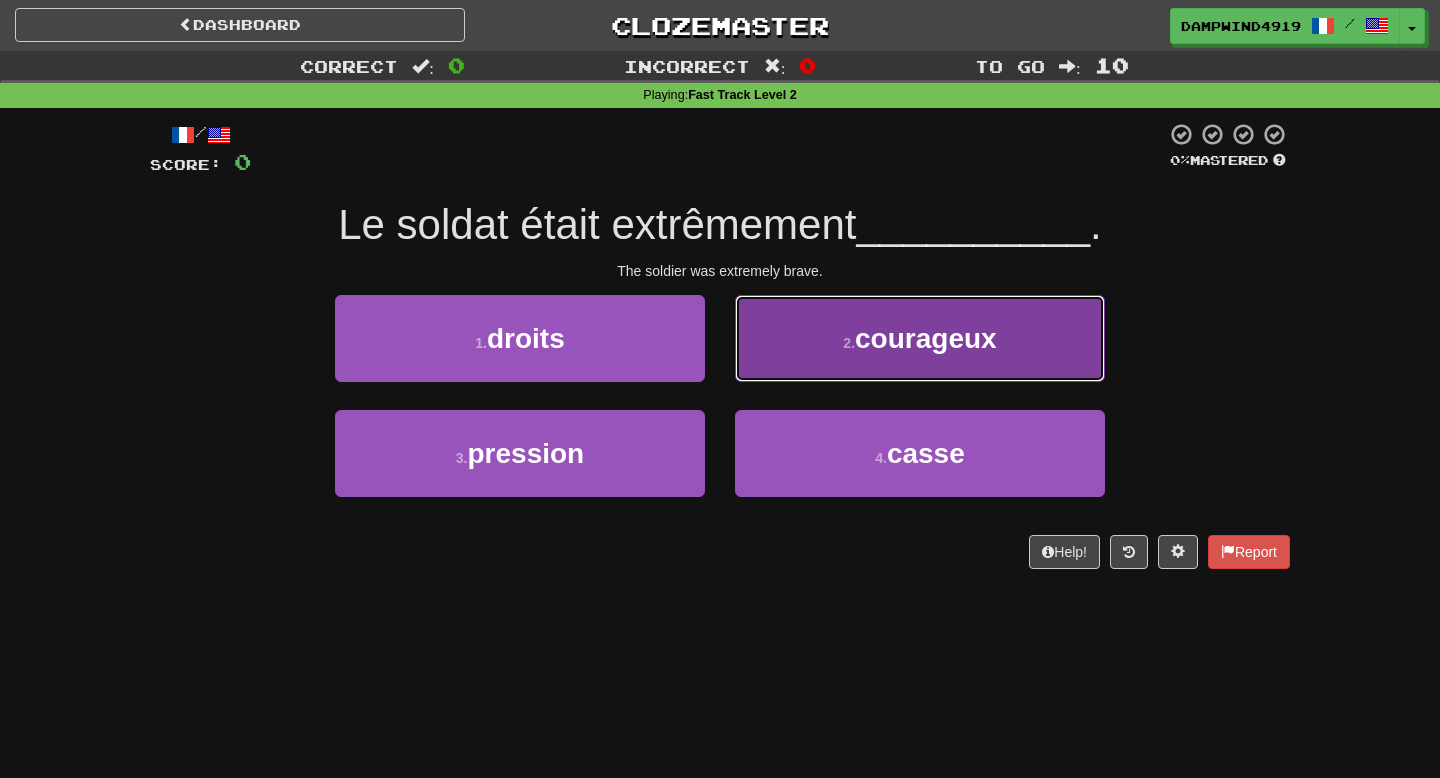 click on "courageux" at bounding box center [926, 338] 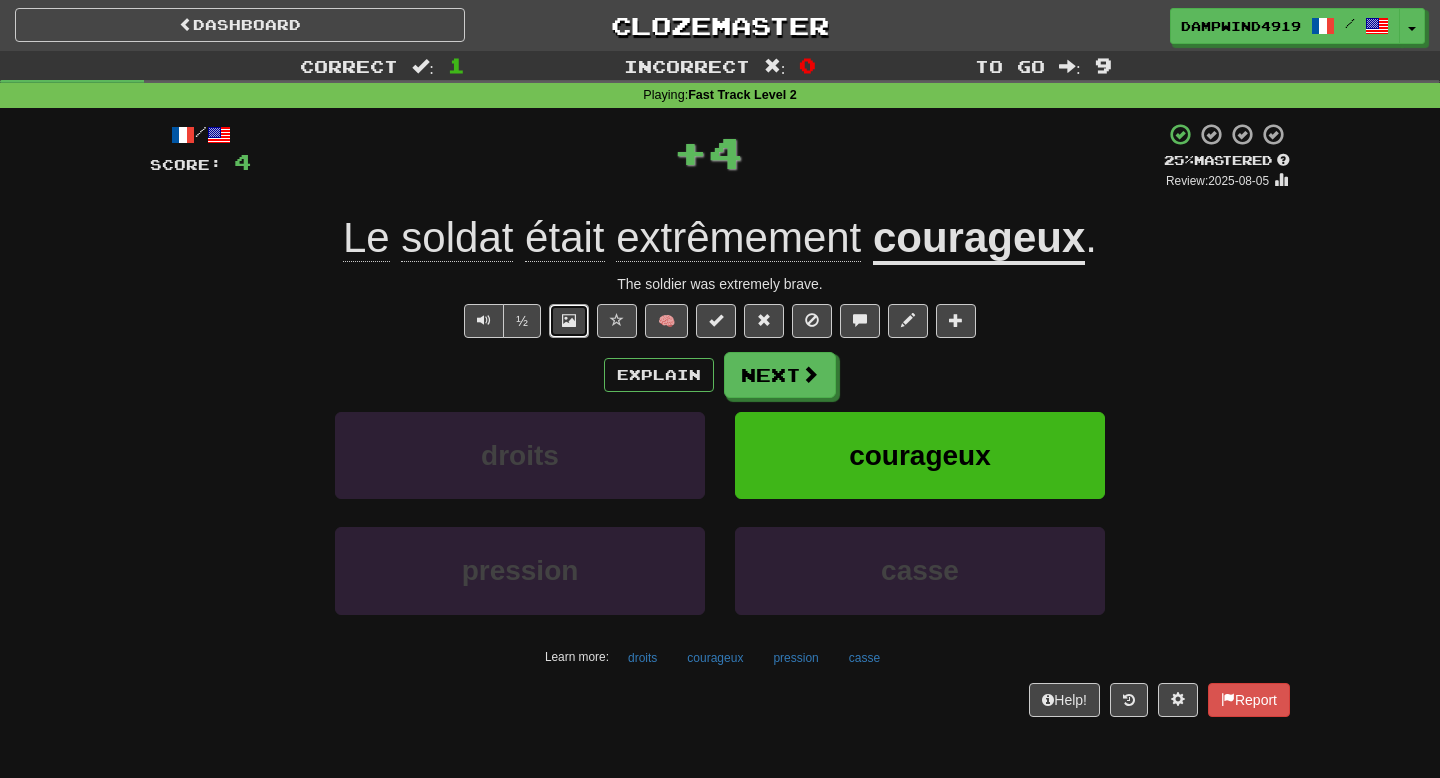 click at bounding box center [569, 320] 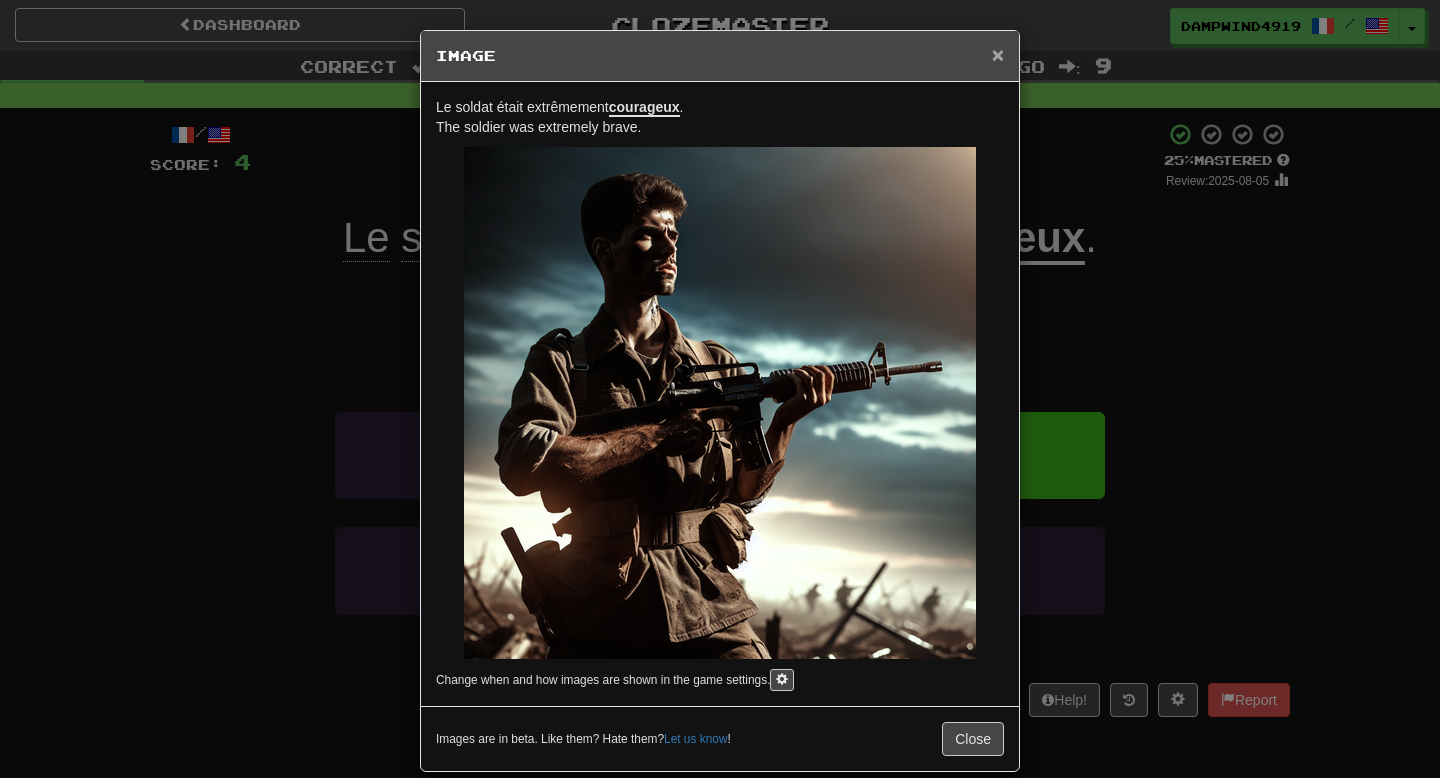 click on "×" at bounding box center (998, 54) 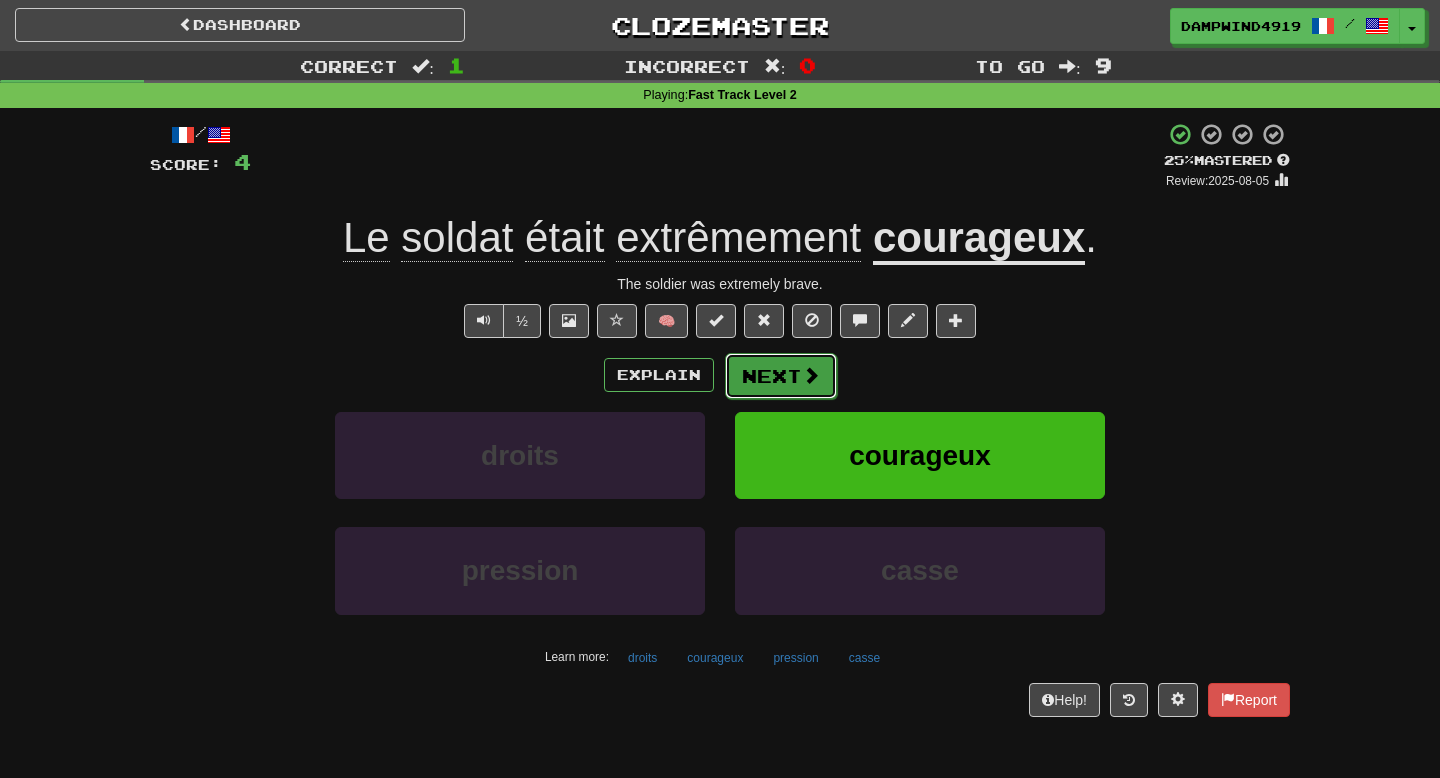 click on "Next" at bounding box center (781, 376) 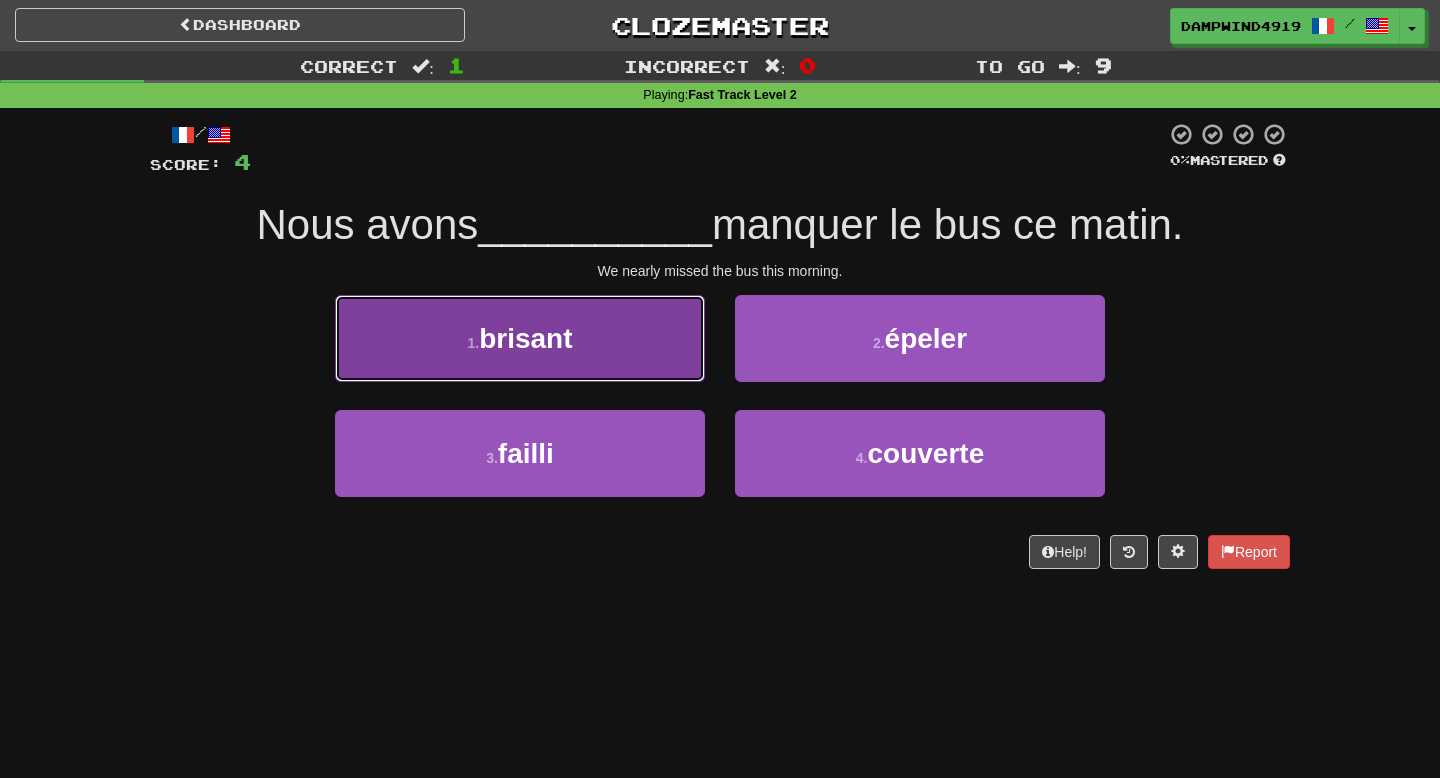 click on "1 .  brisant" at bounding box center (520, 338) 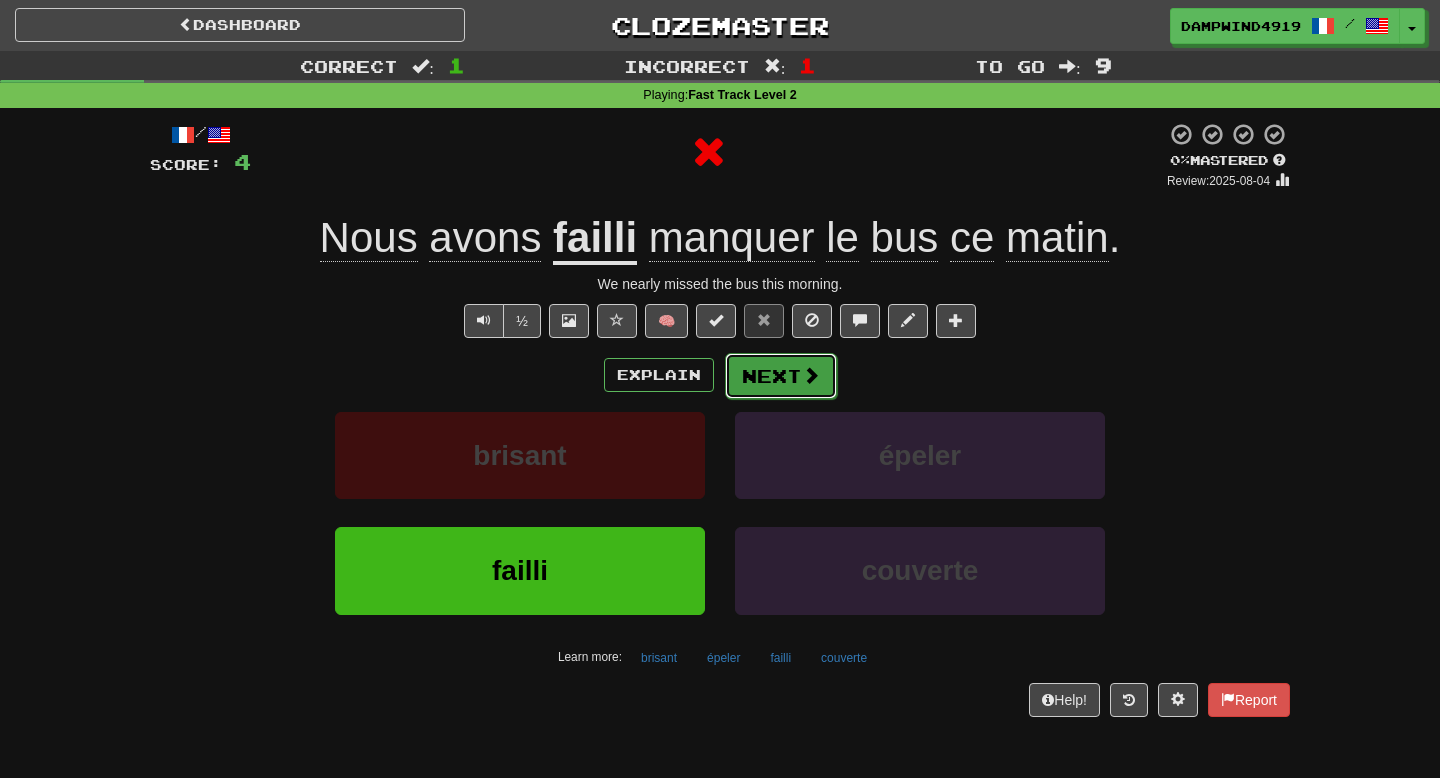 click on "Next" at bounding box center (781, 376) 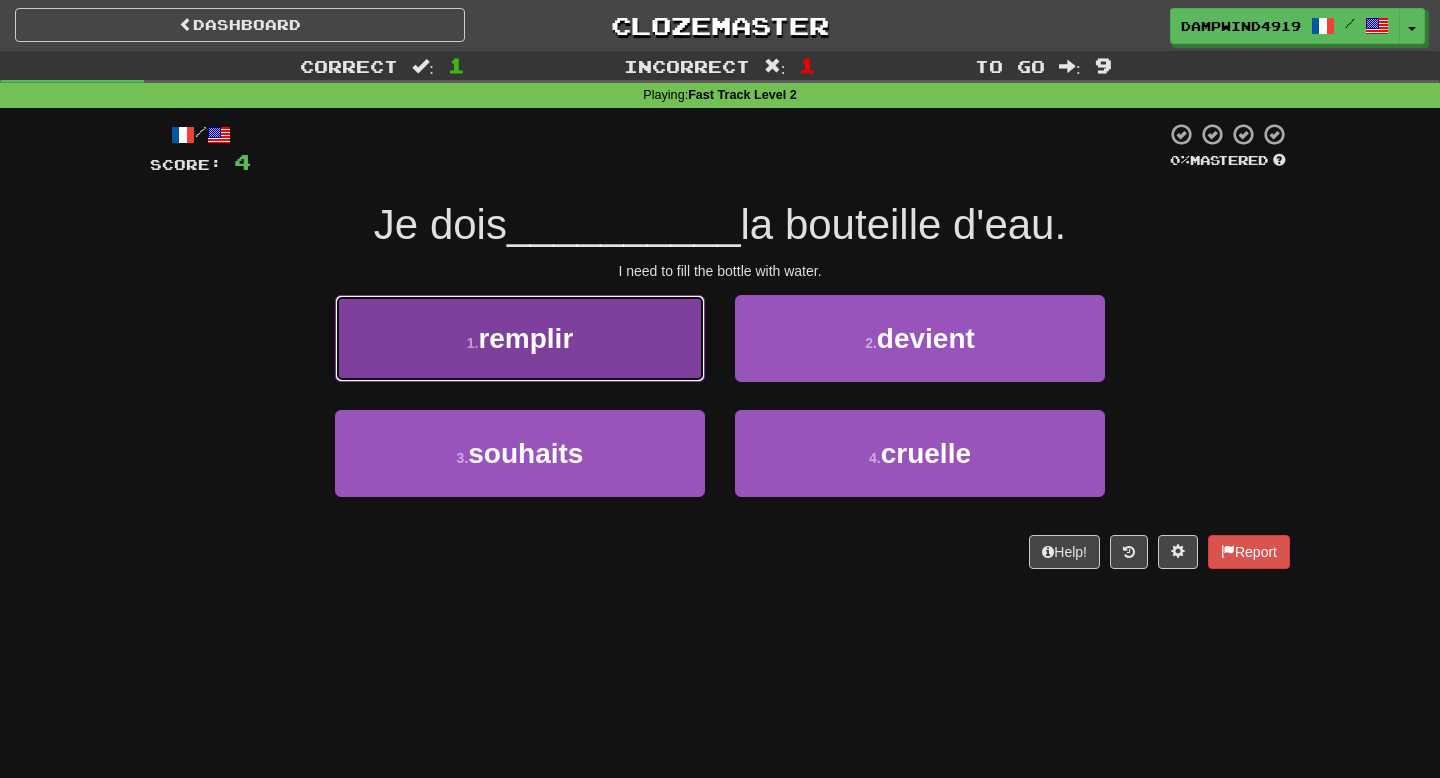 click on "1 .  remplir" at bounding box center (520, 338) 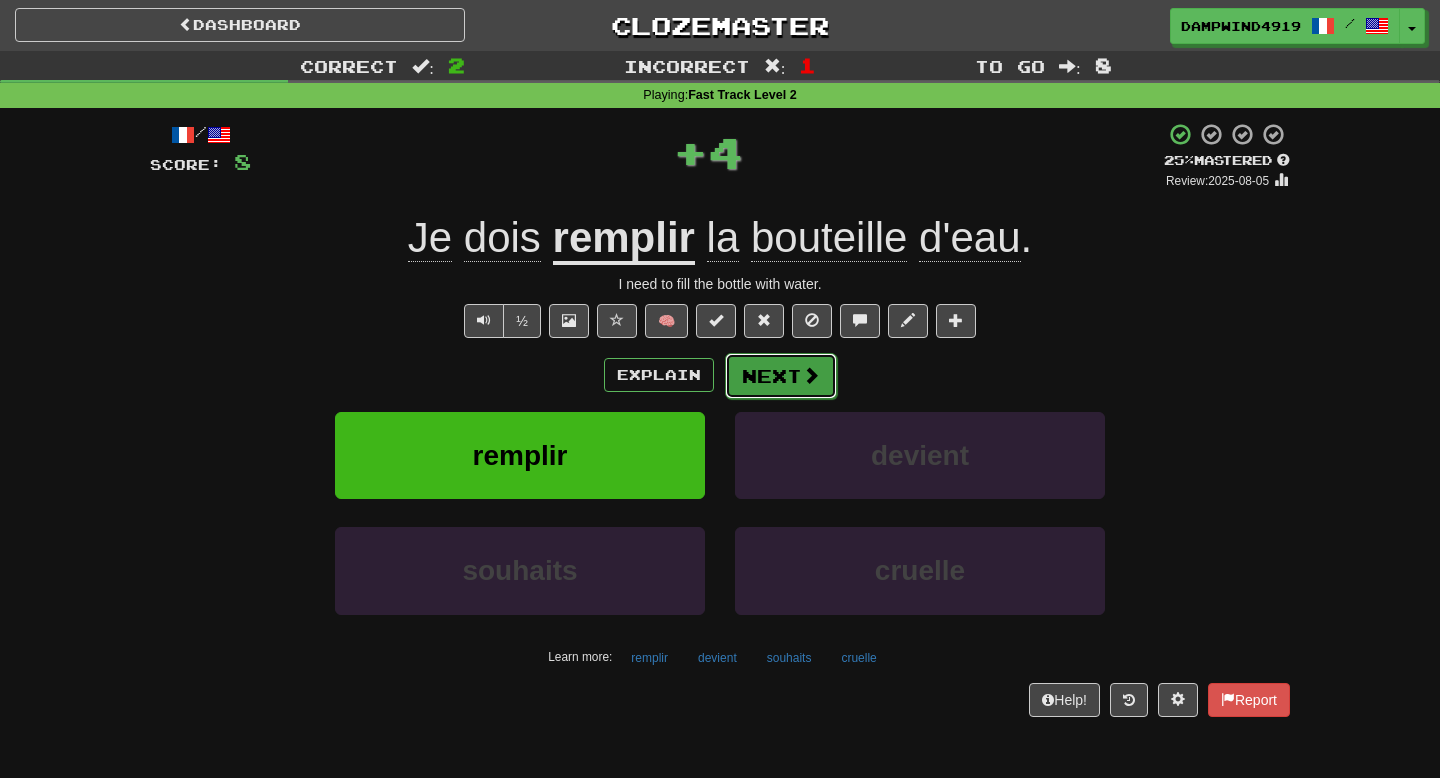 click on "Next" at bounding box center [781, 376] 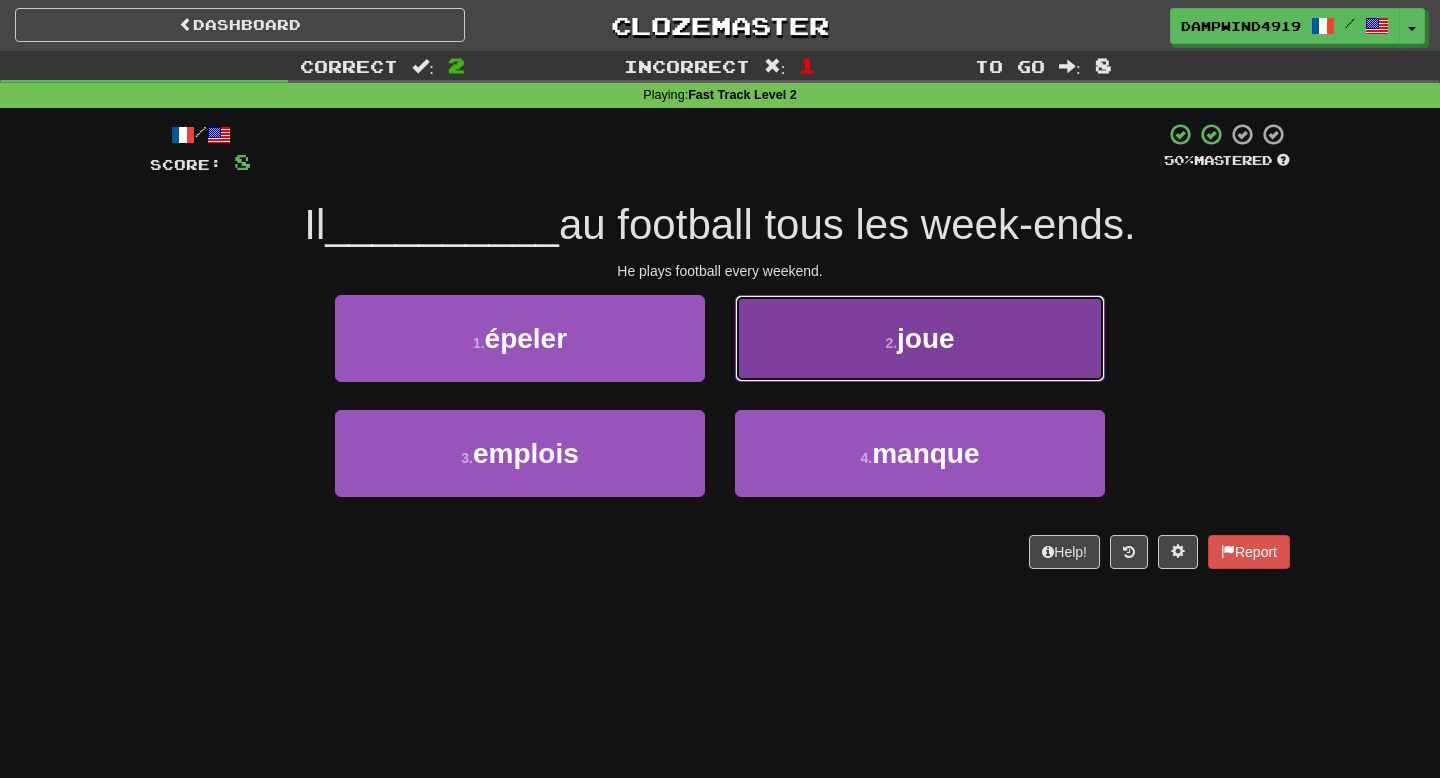 click on "2 .  joue" at bounding box center (920, 338) 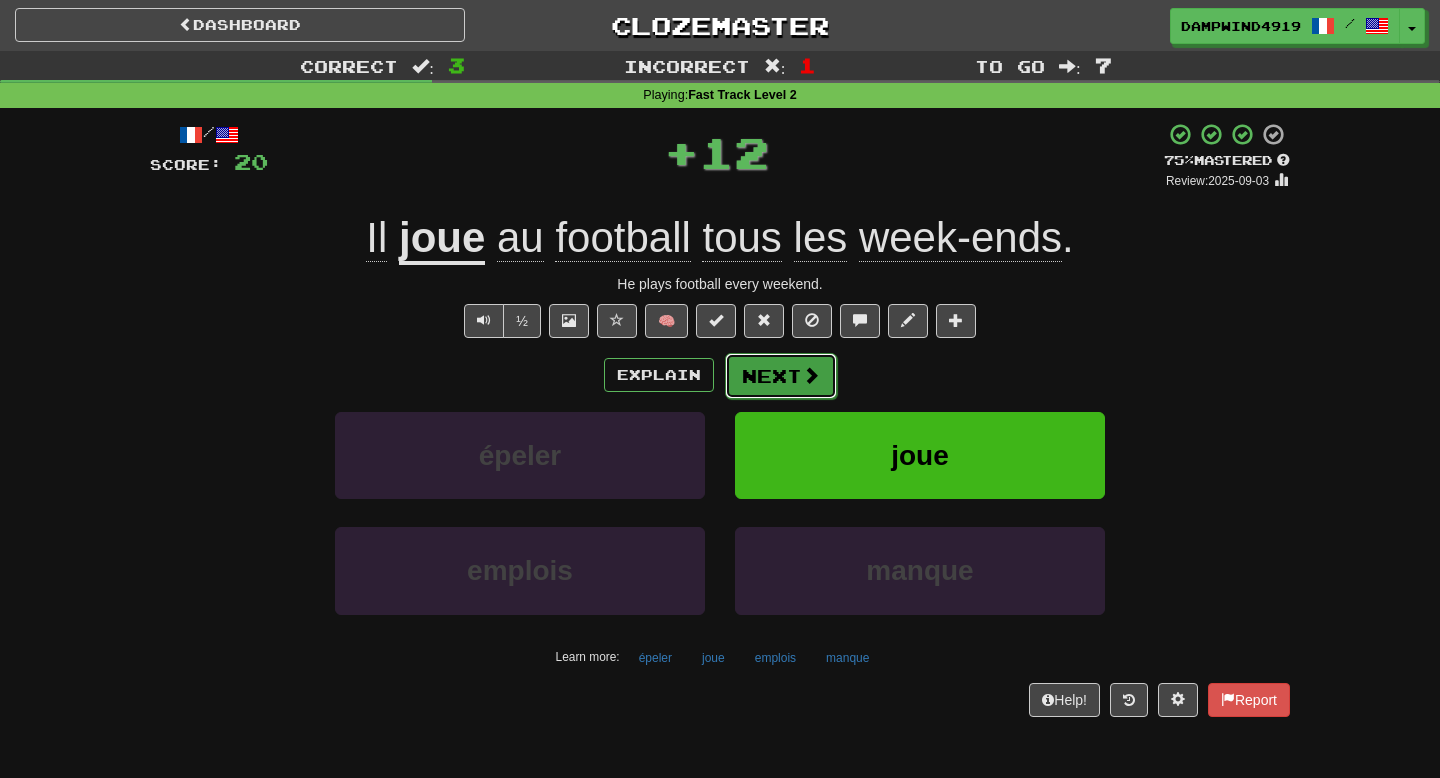 click on "Next" at bounding box center (781, 376) 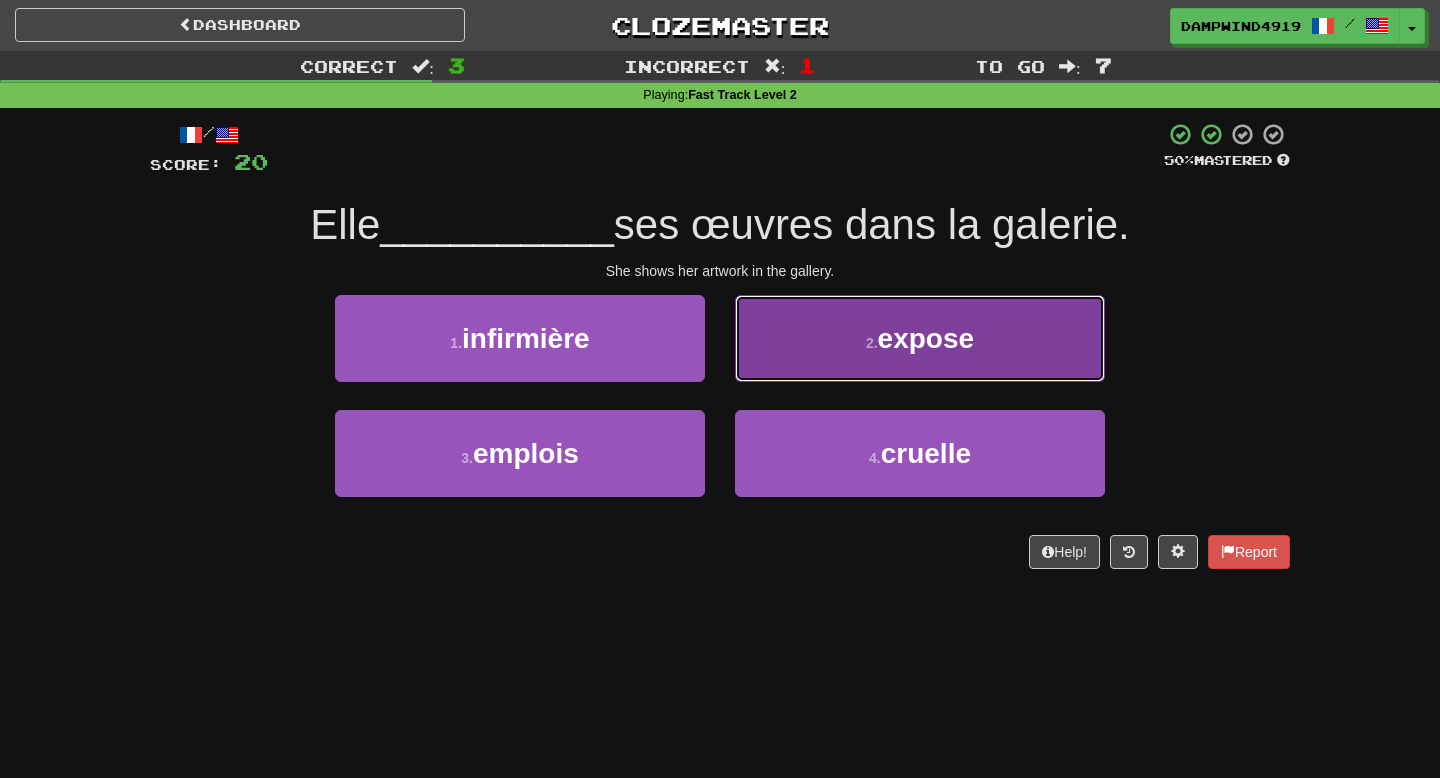 click on "2 .  expose" at bounding box center (920, 338) 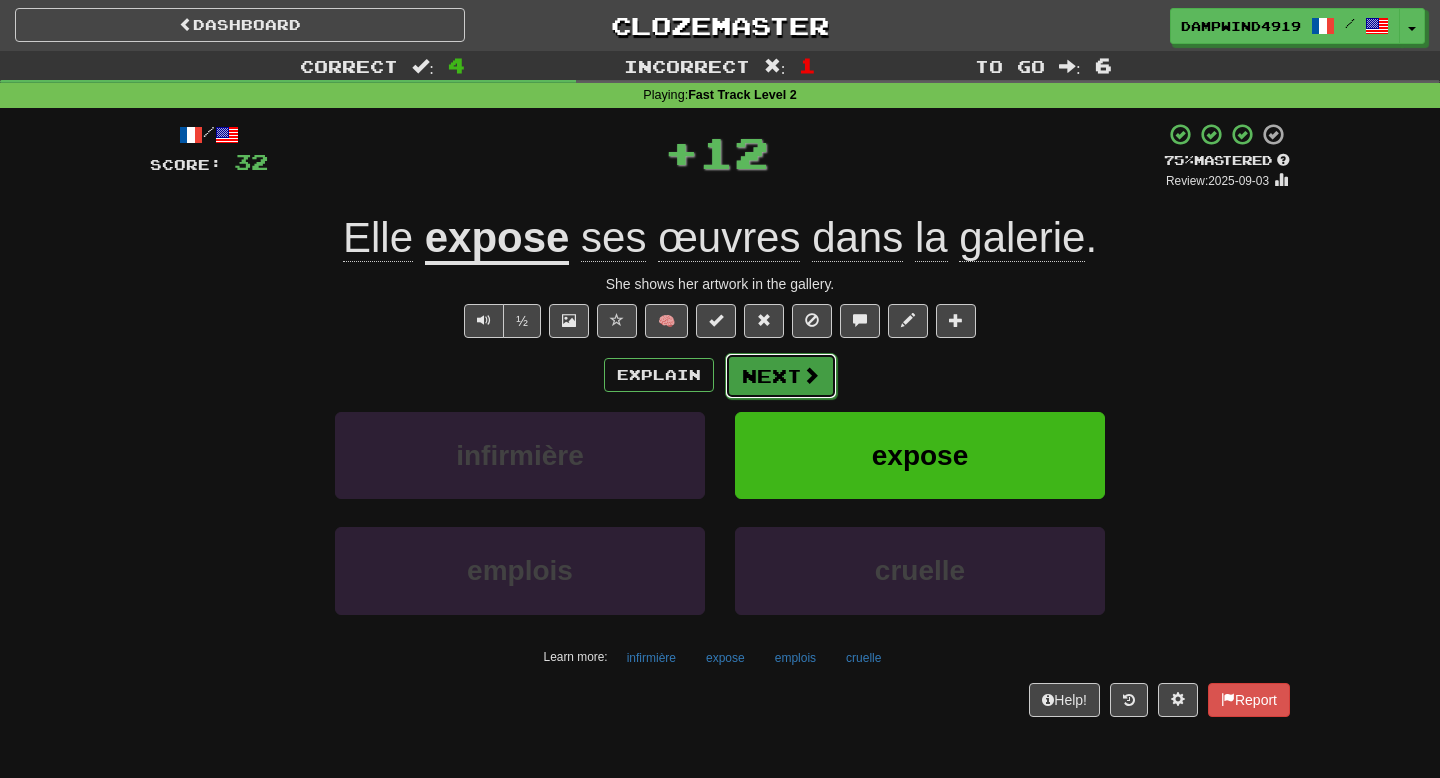 click on "Next" at bounding box center [781, 376] 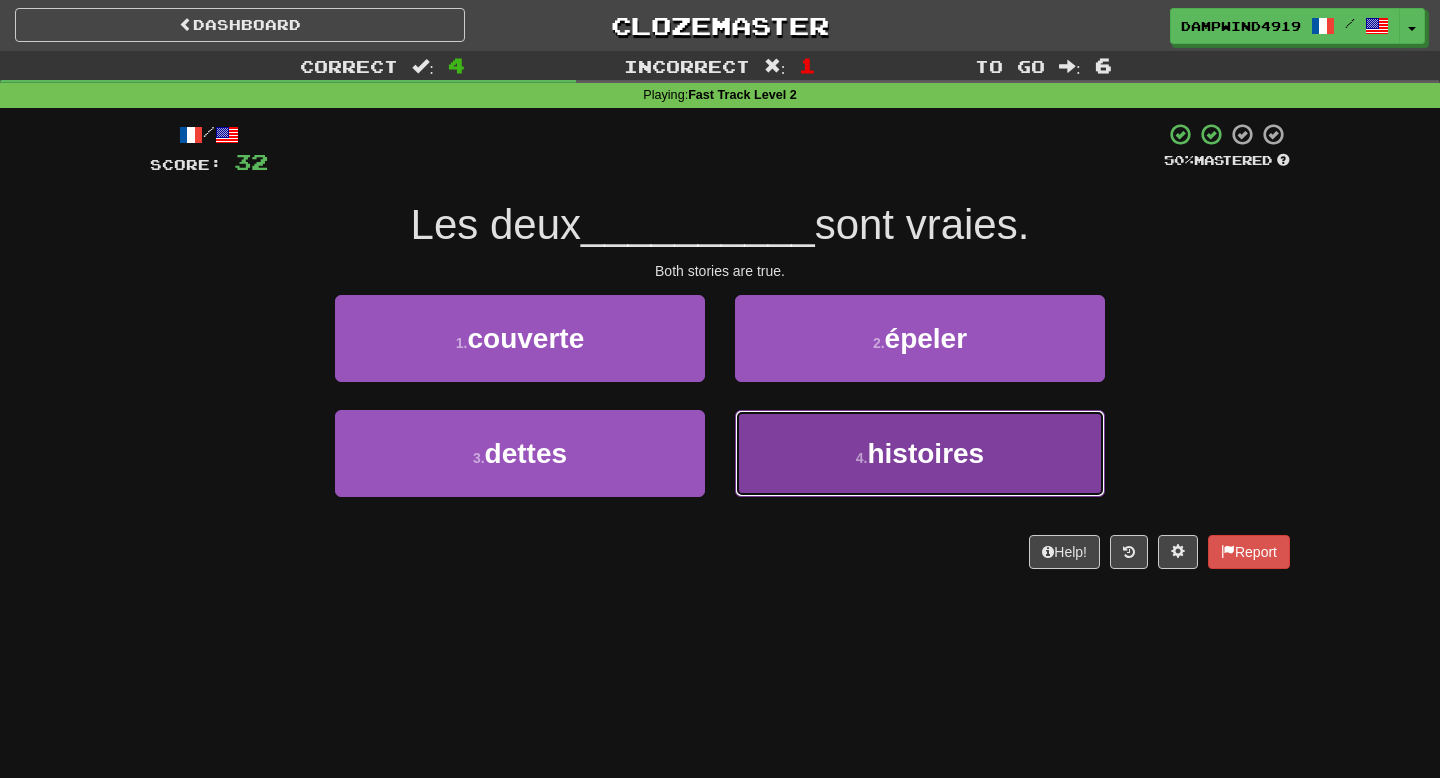 click on "histoires" at bounding box center [925, 453] 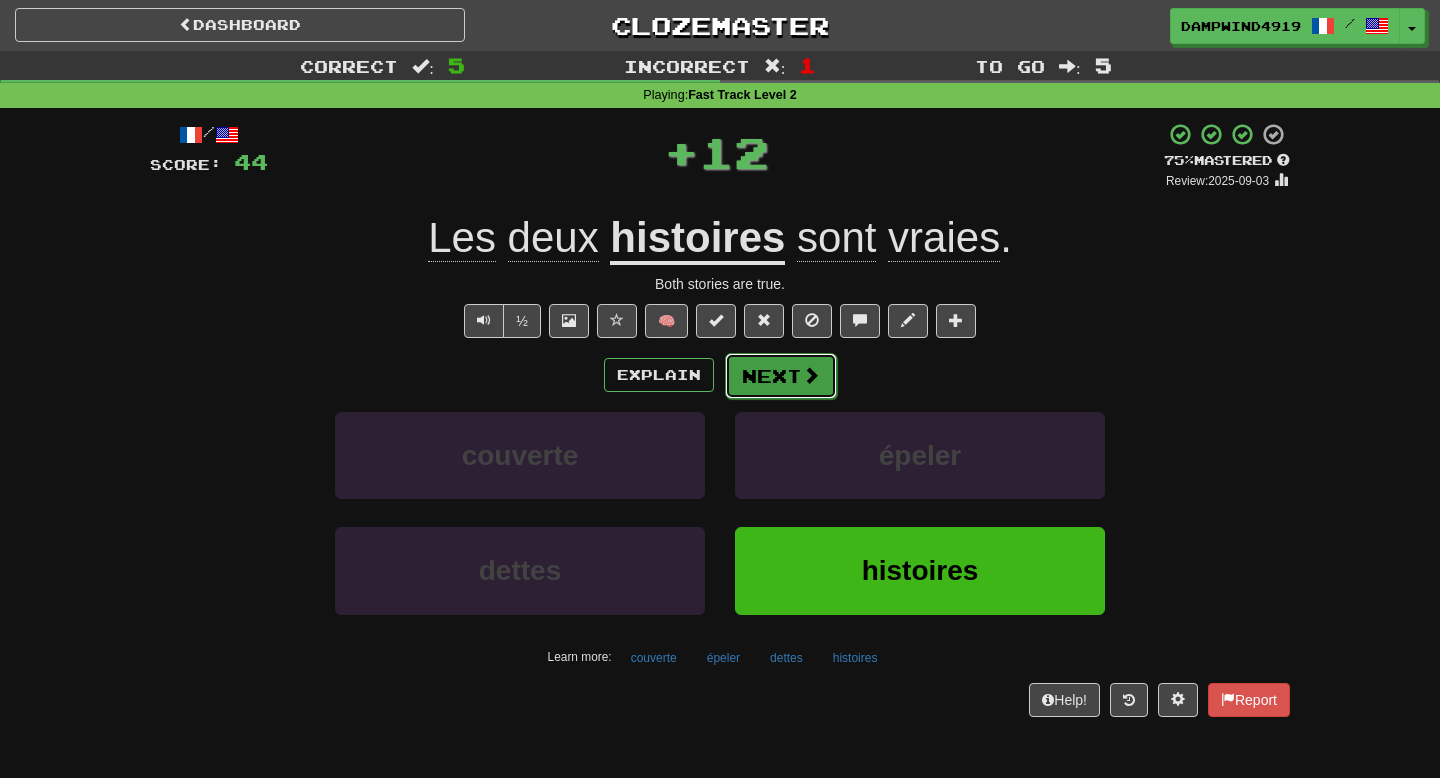 click at bounding box center (811, 375) 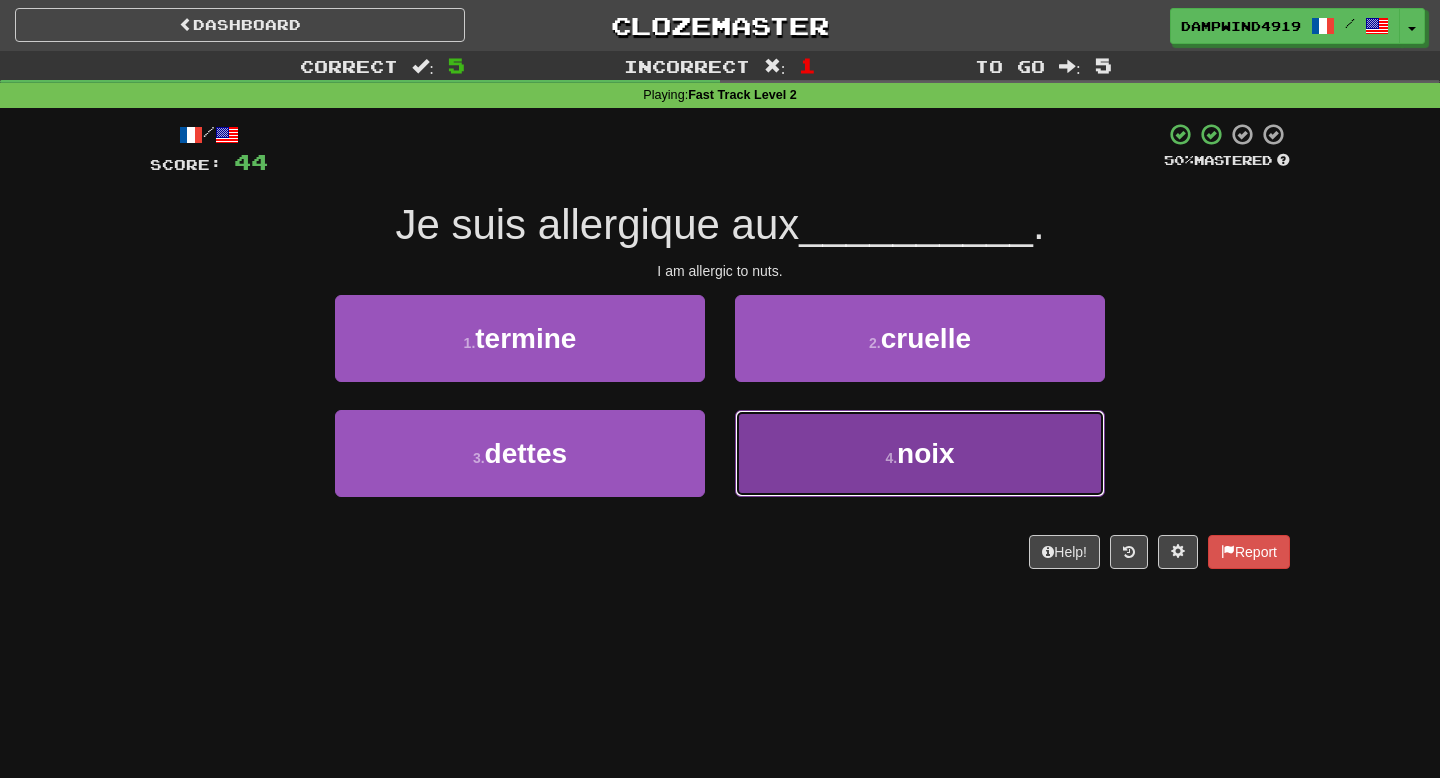 click on "4 .  noix" at bounding box center [920, 453] 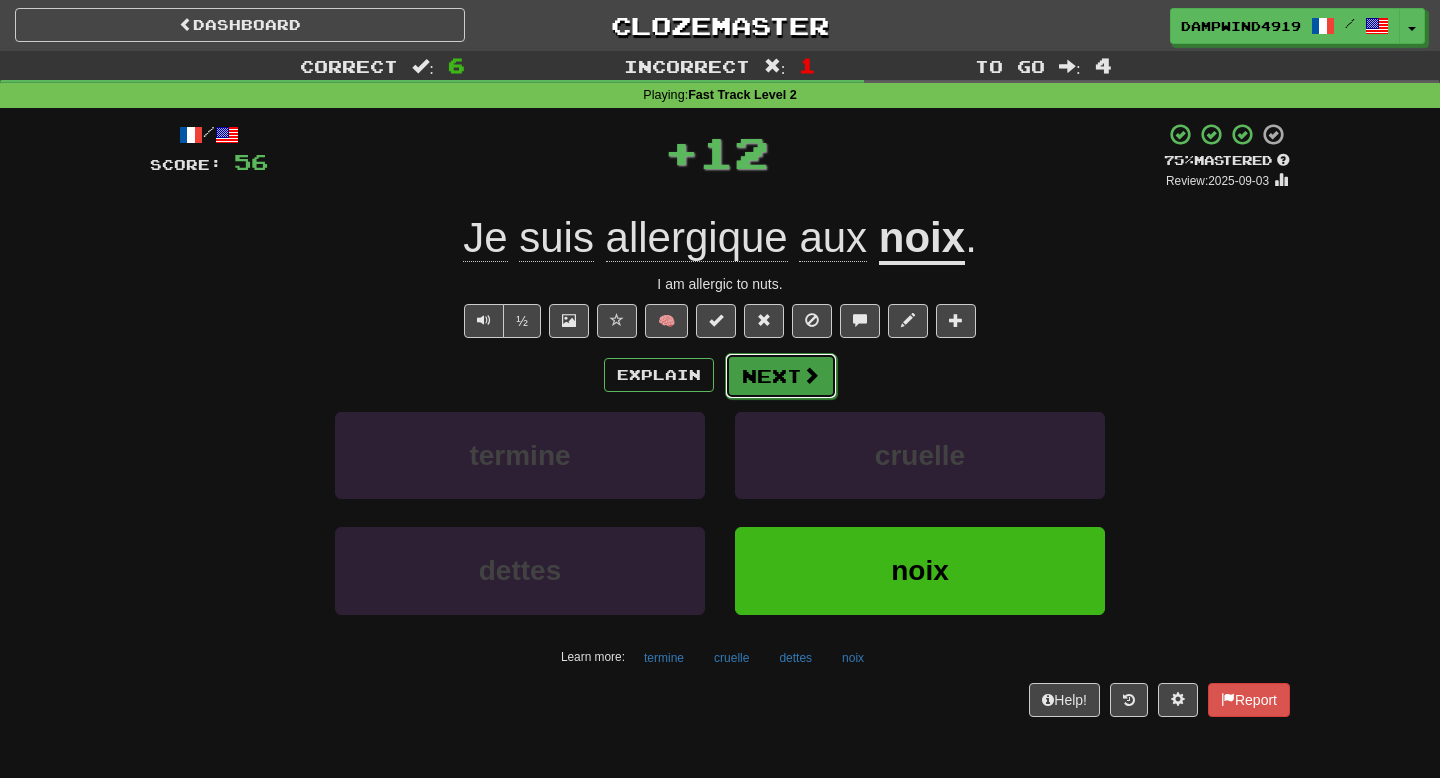 click on "Next" at bounding box center (781, 376) 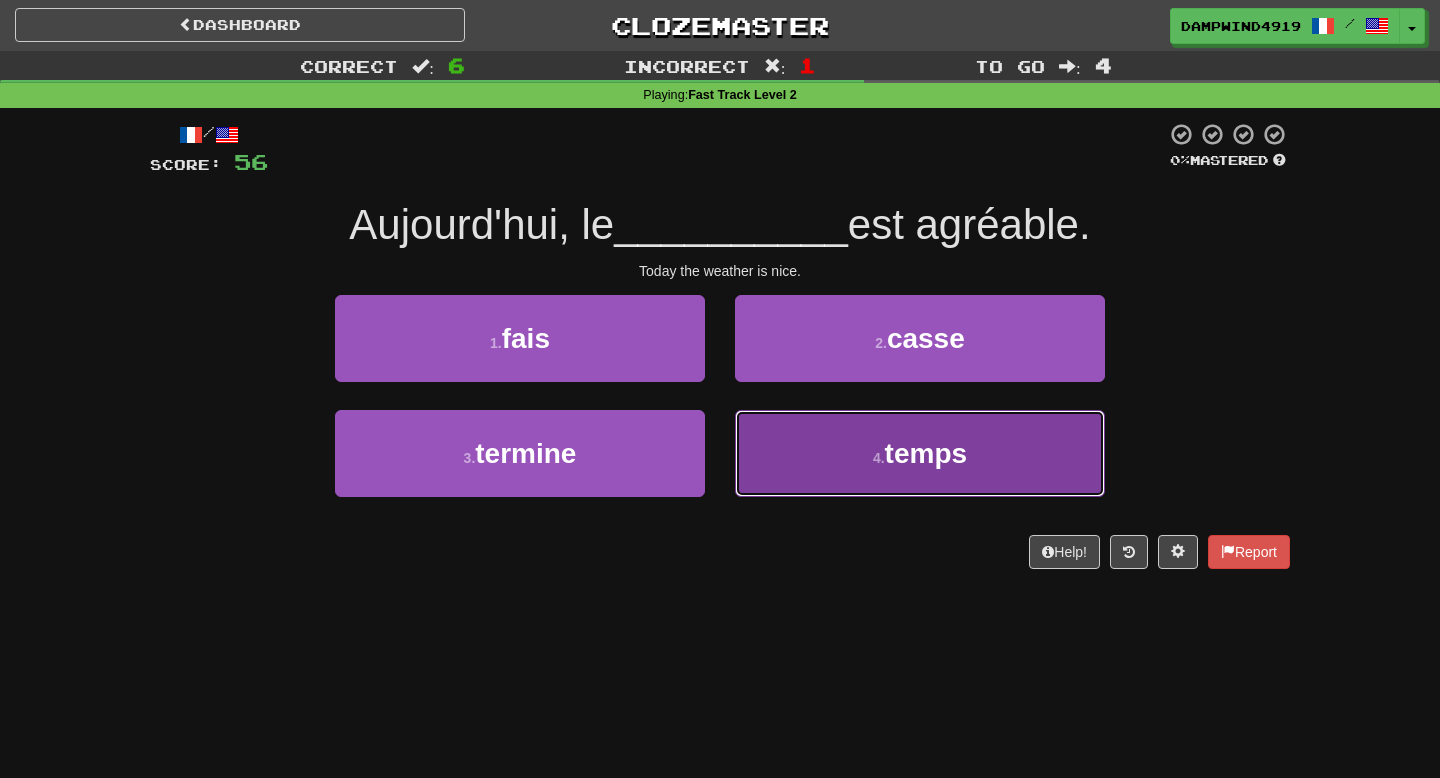 click on "4 .  temps" at bounding box center [920, 453] 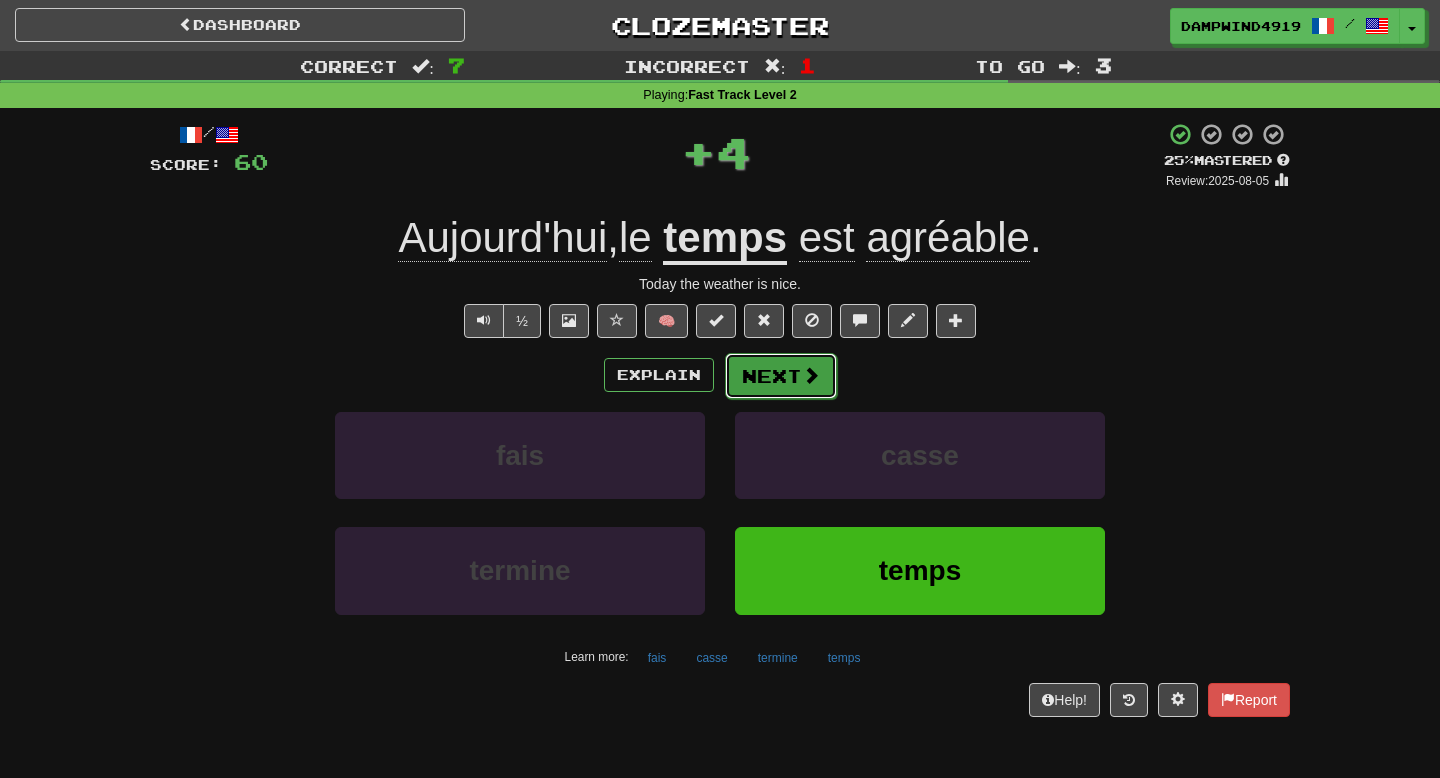 click on "Next" at bounding box center (781, 376) 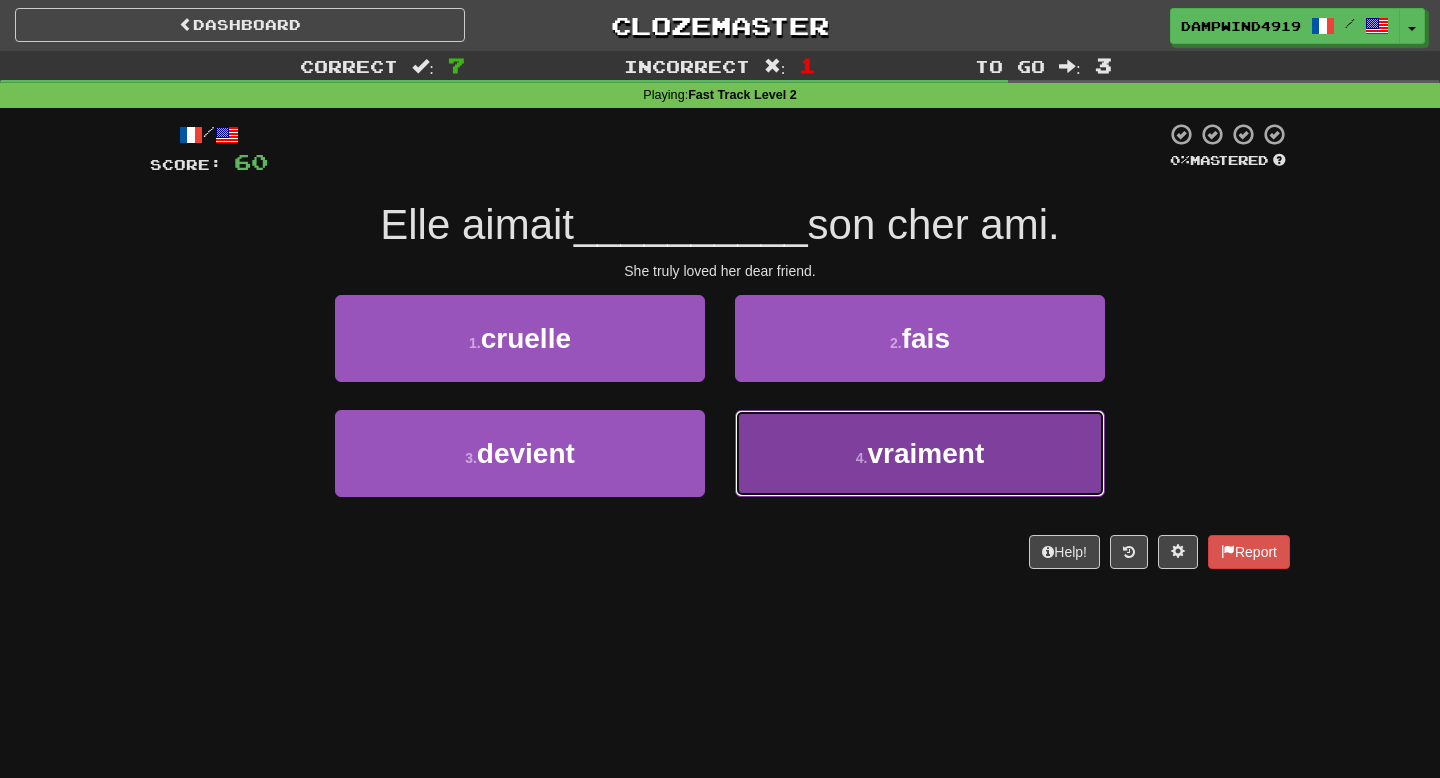 click on "4 .  vraiment" at bounding box center (920, 453) 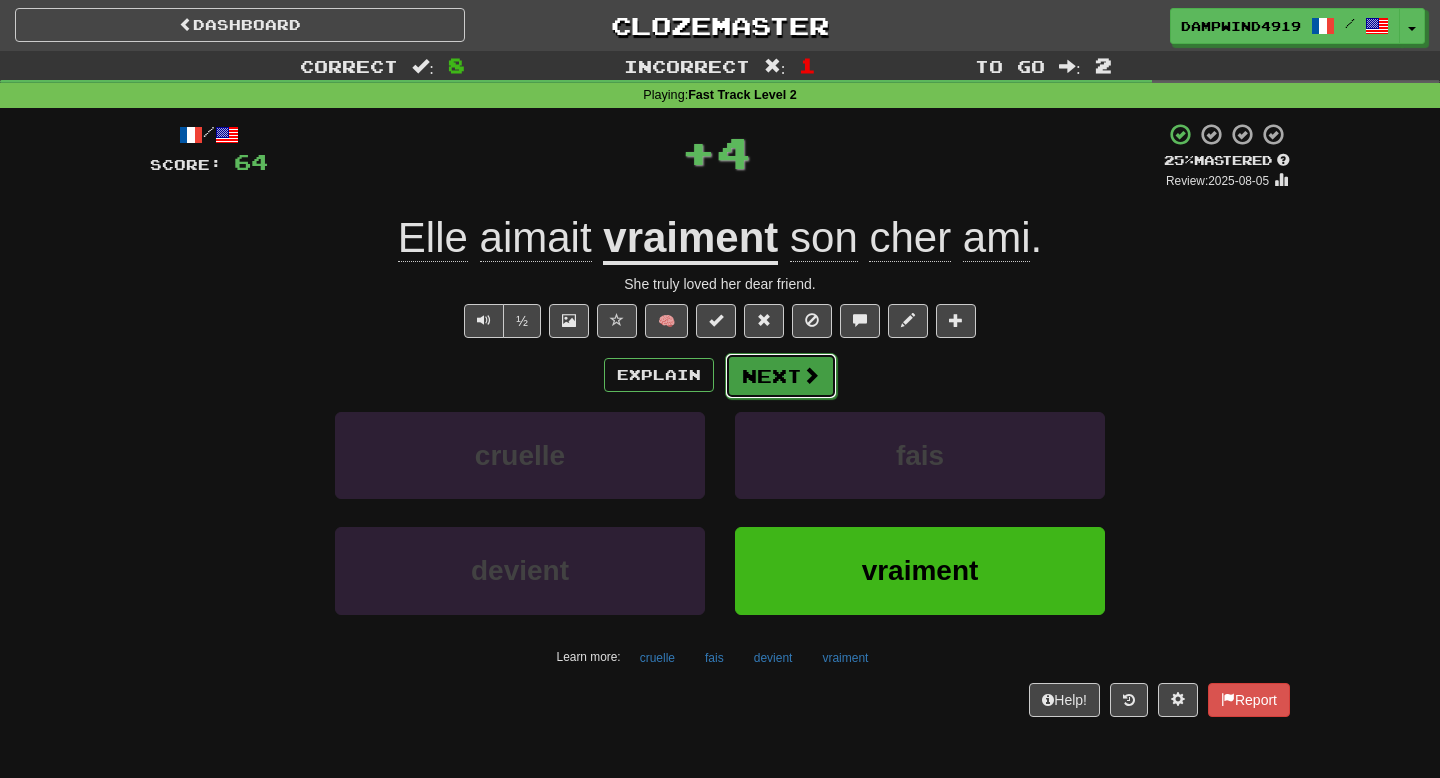 click on "Next" at bounding box center (781, 376) 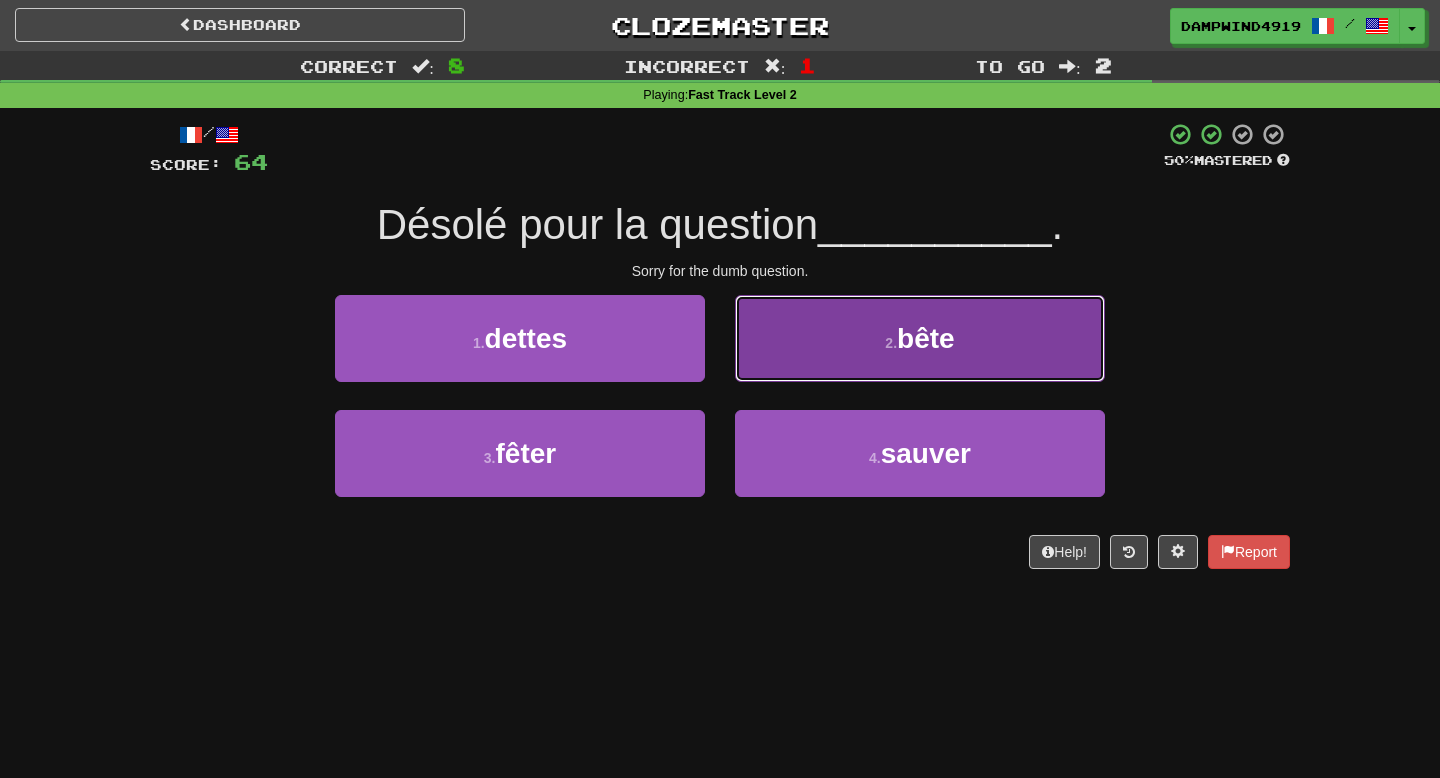 click on "2 .  bête" at bounding box center (920, 338) 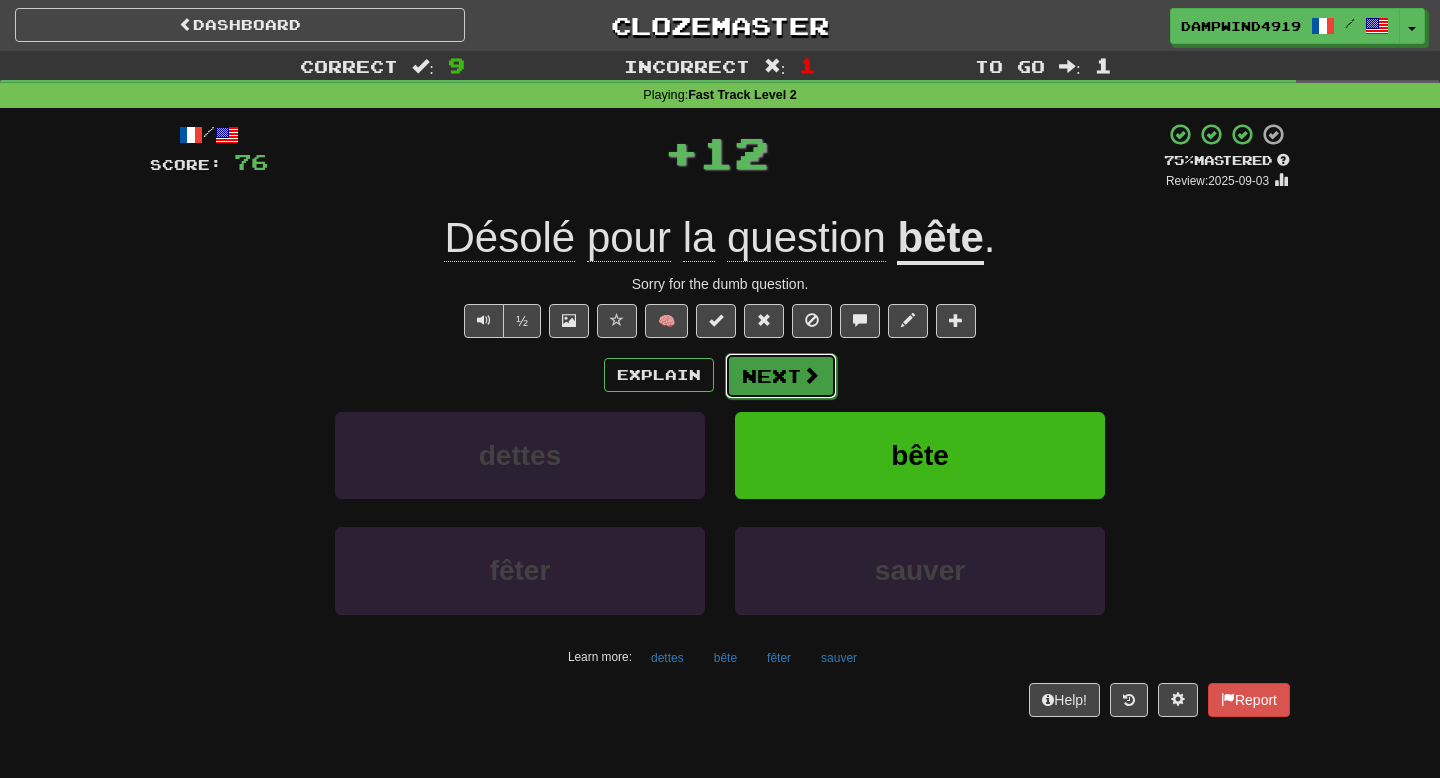click on "Next" at bounding box center [781, 376] 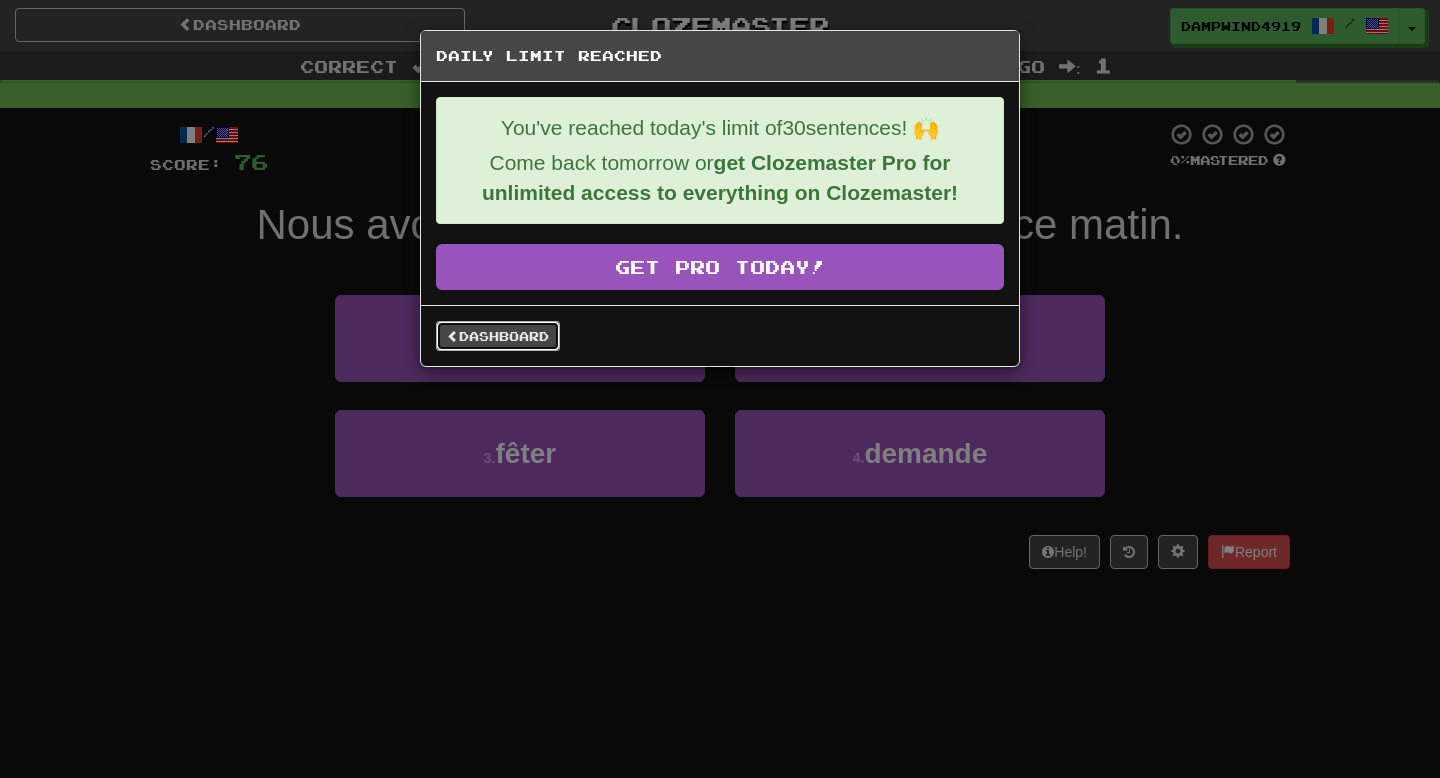 click on "Dashboard" at bounding box center [498, 336] 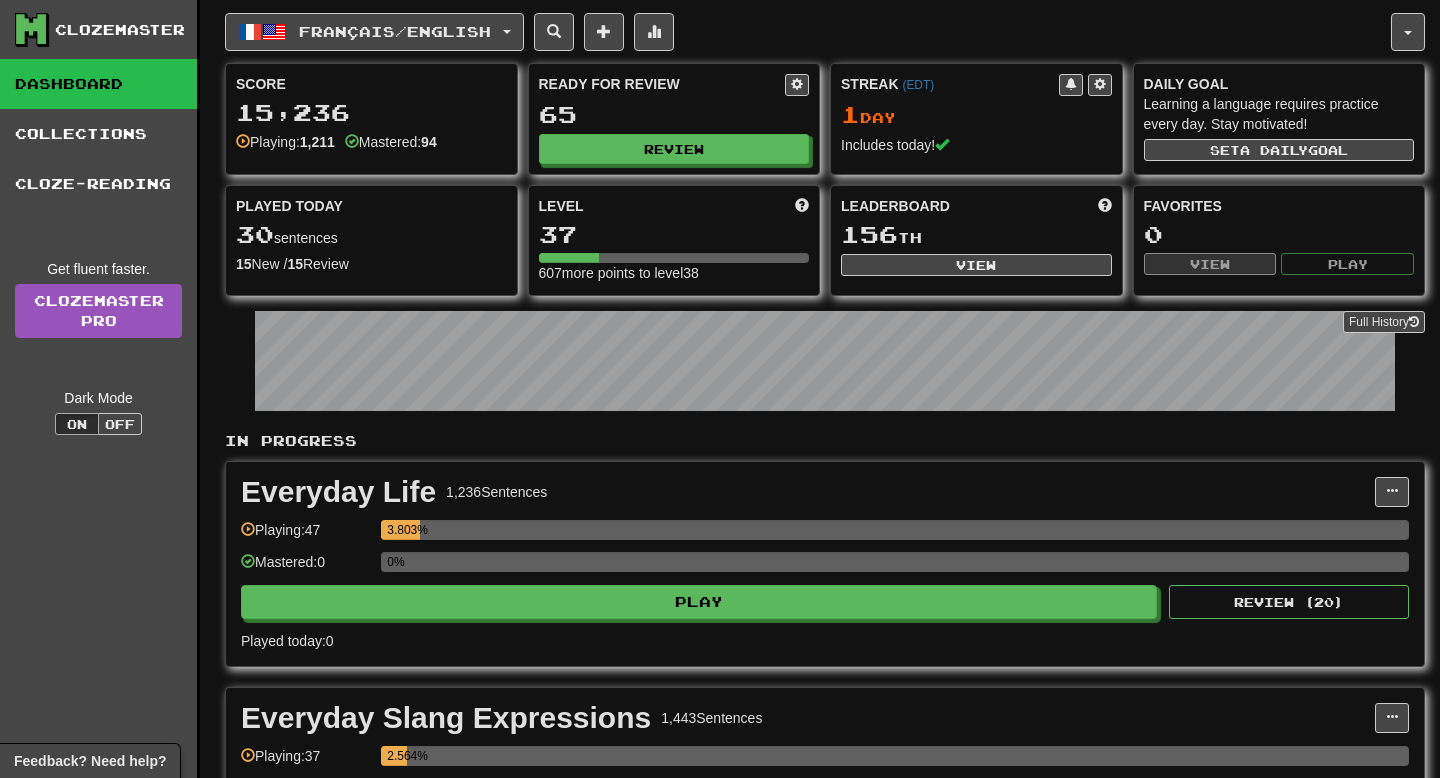 scroll, scrollTop: 0, scrollLeft: 0, axis: both 